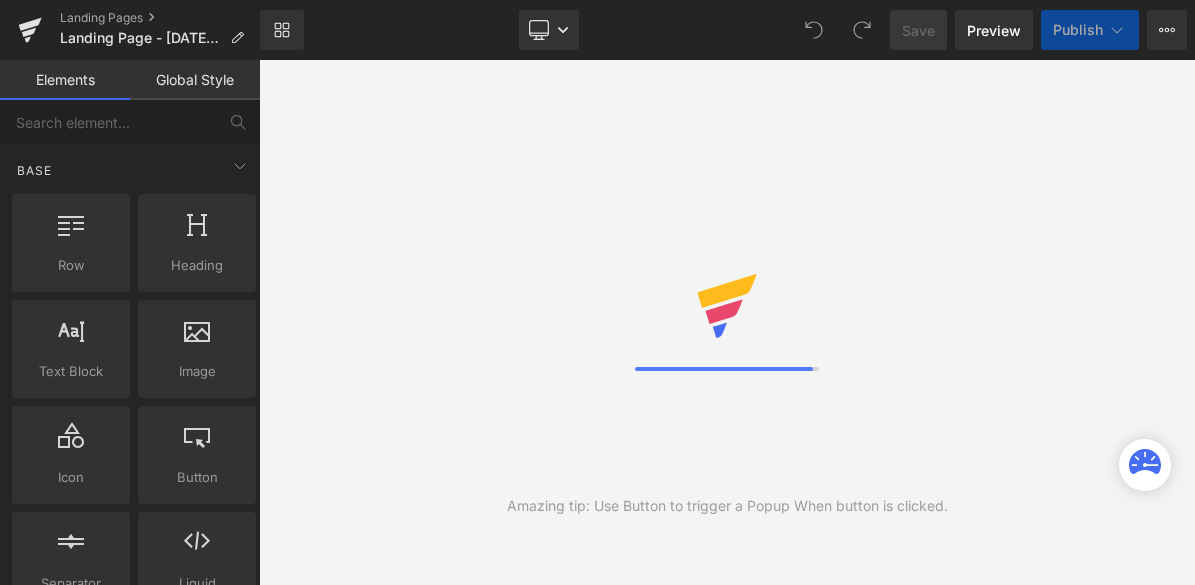 scroll, scrollTop: 0, scrollLeft: 0, axis: both 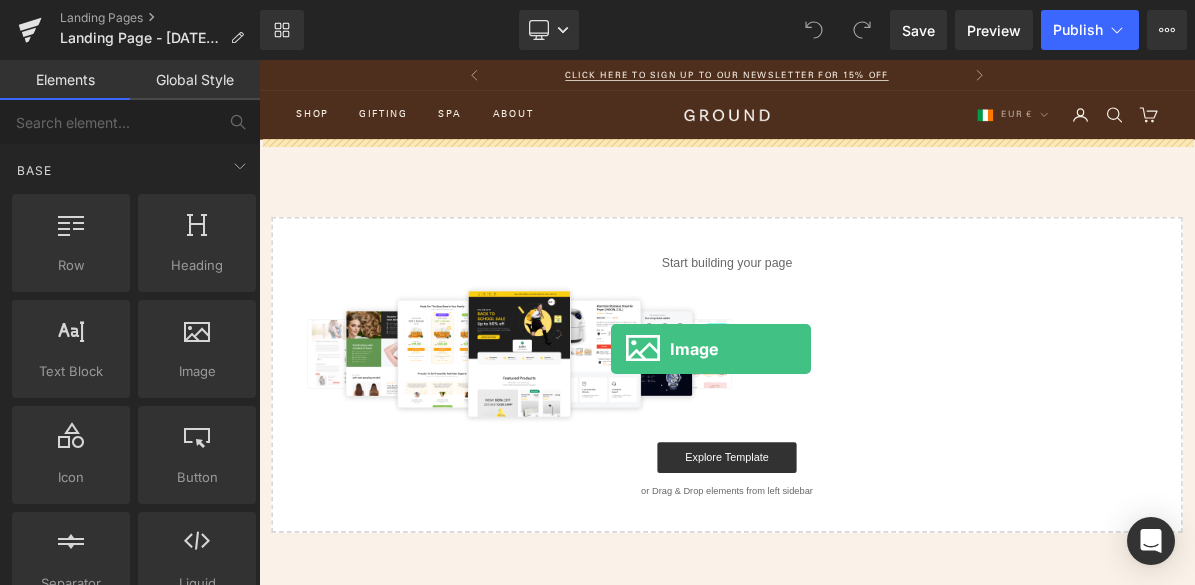 drag, startPoint x: 432, startPoint y: 409, endPoint x: 714, endPoint y: 432, distance: 282.9364 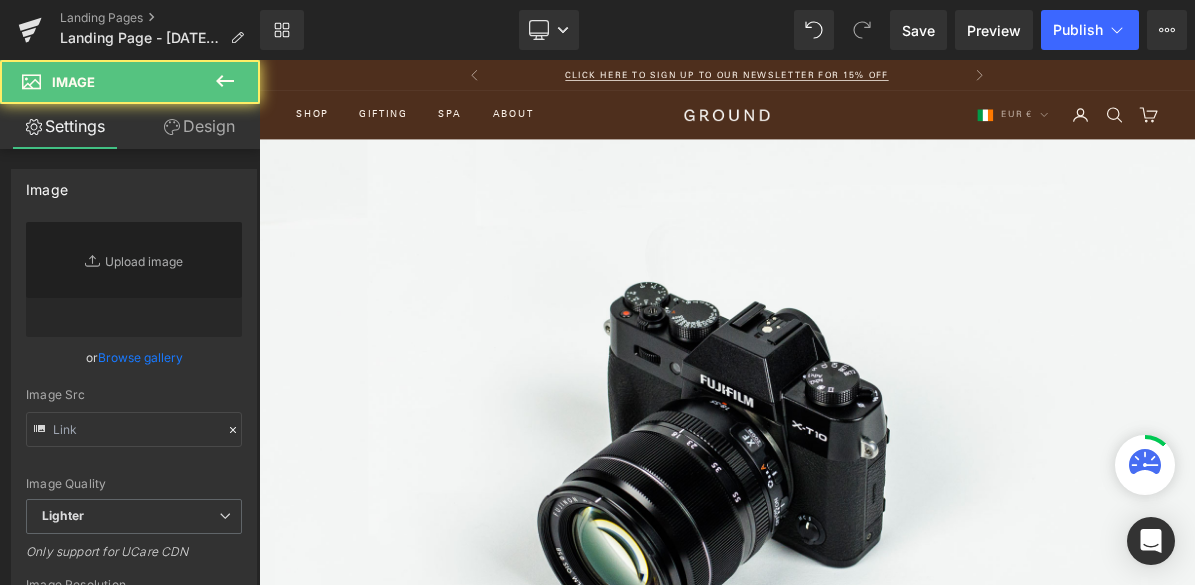 type on "//[DOMAIN_NAME][URL]" 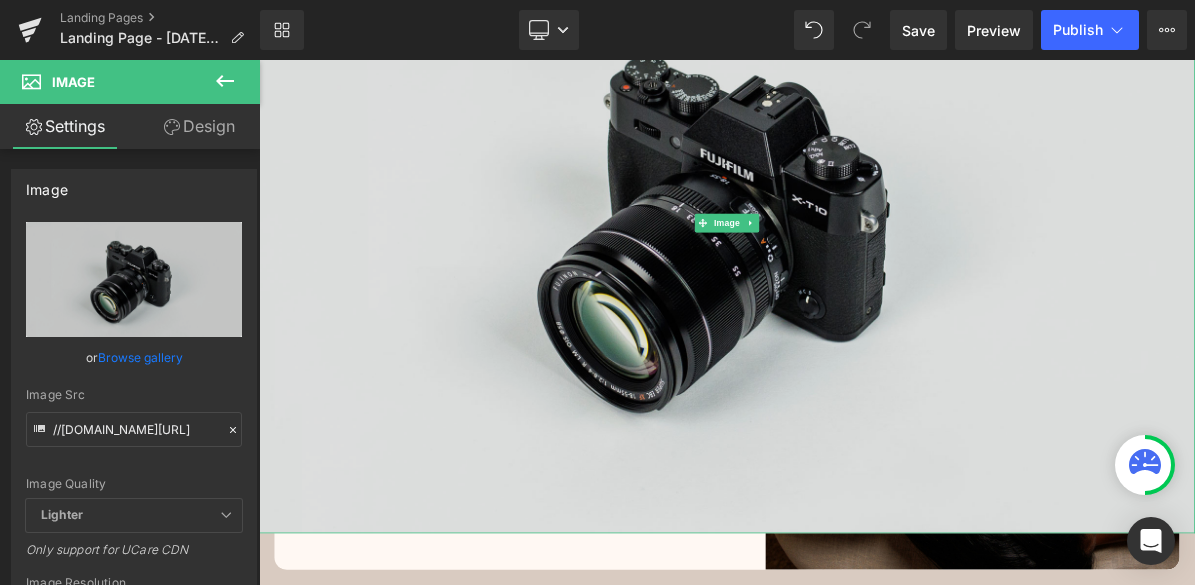 scroll, scrollTop: 299, scrollLeft: 0, axis: vertical 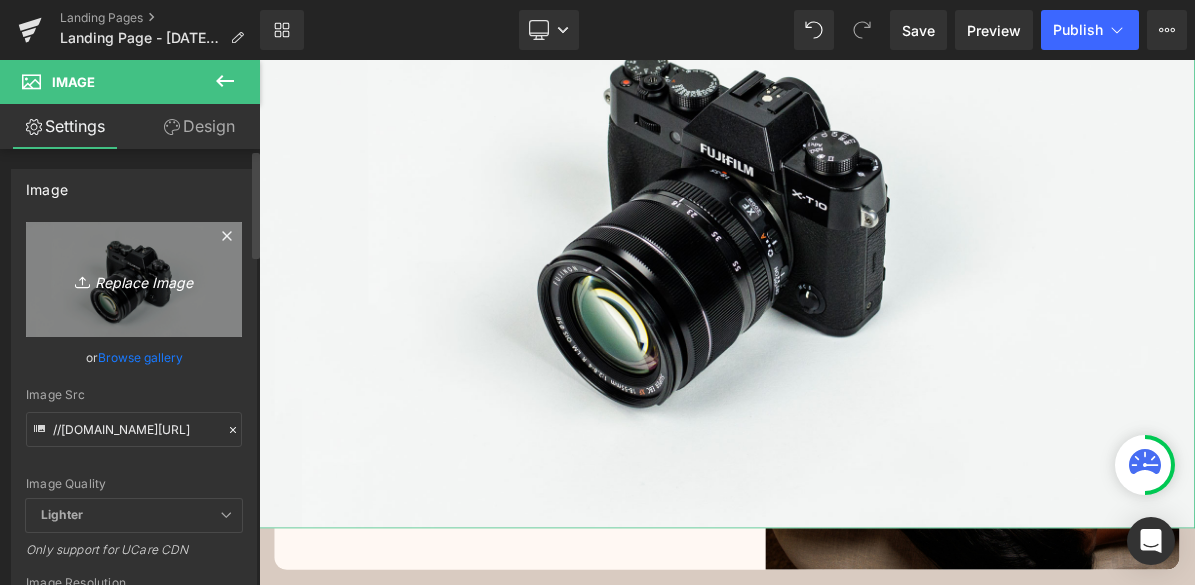 click on "Replace Image" at bounding box center [134, 279] 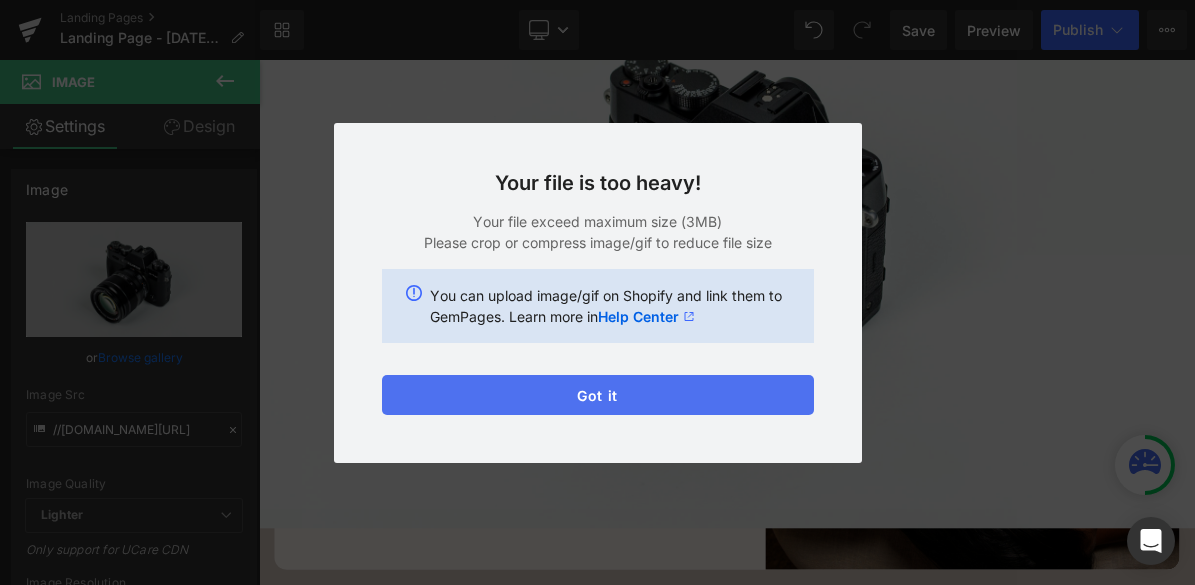 click on "Got it" at bounding box center (598, 395) 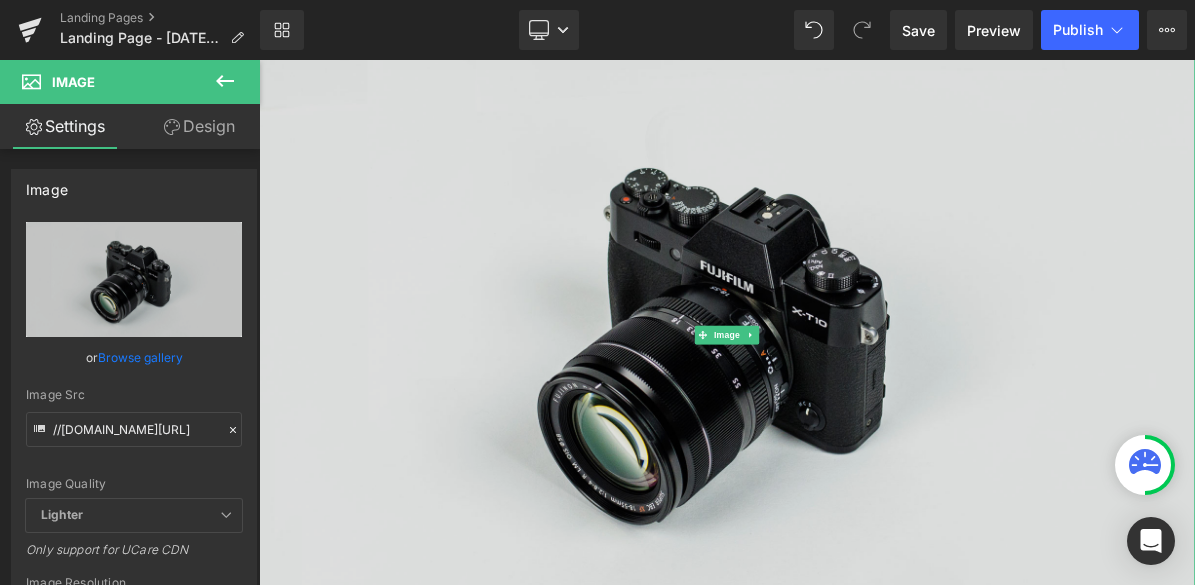 scroll, scrollTop: 0, scrollLeft: 0, axis: both 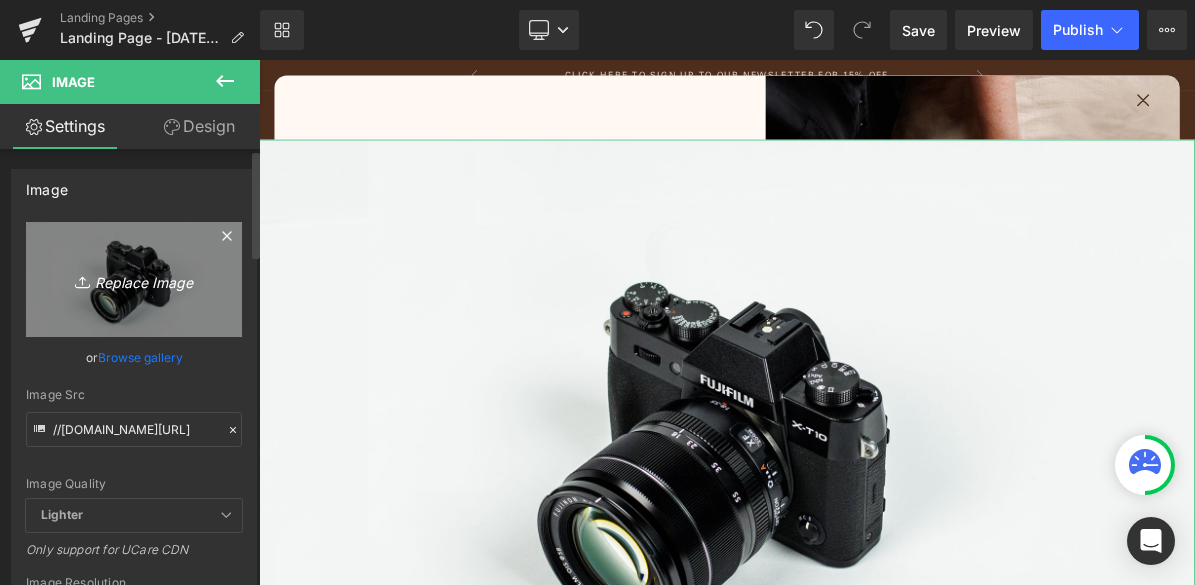 click on "Replace Image" at bounding box center [134, 279] 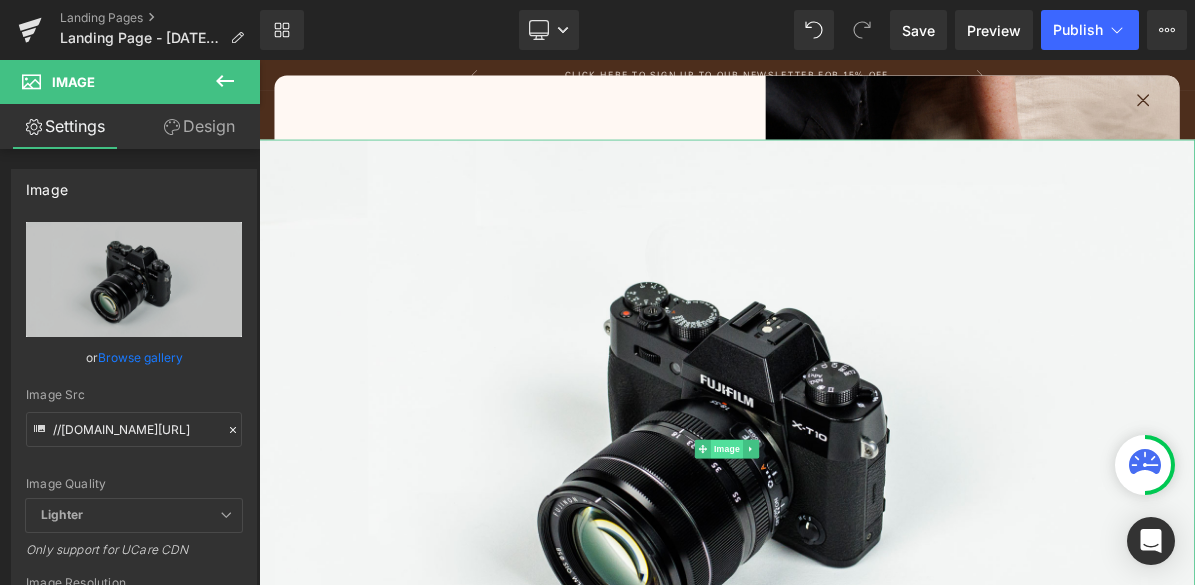 click on "Image" at bounding box center (864, 563) 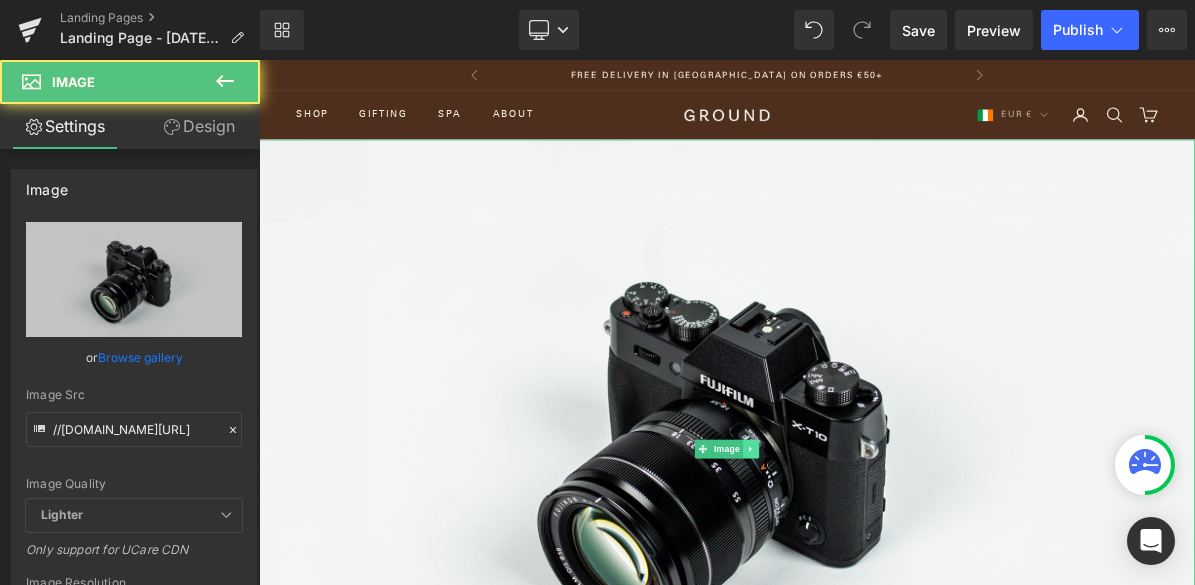 click 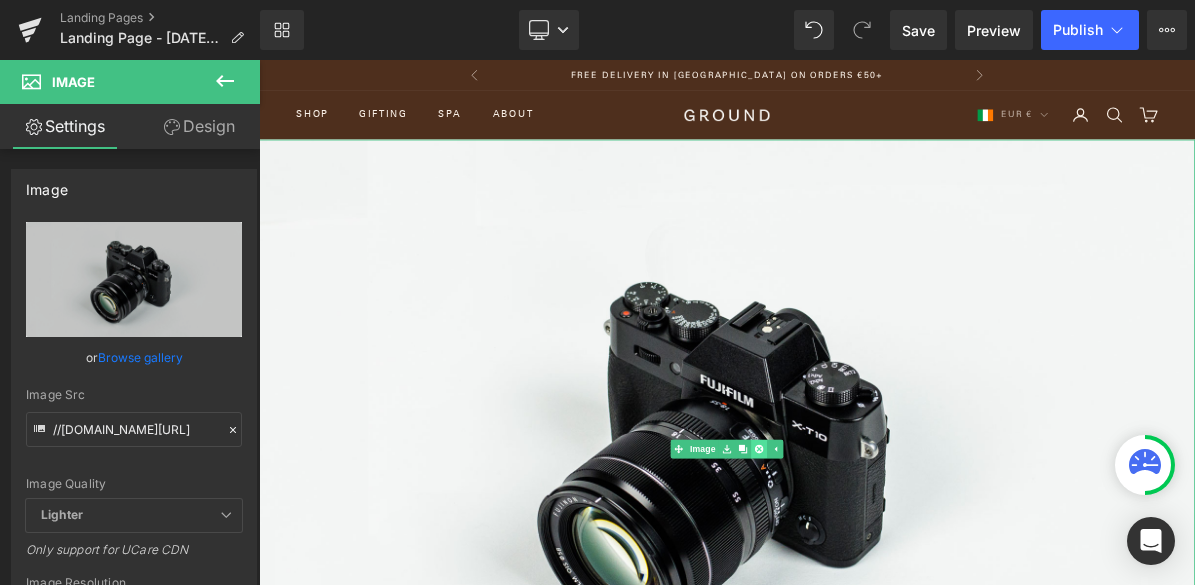 click 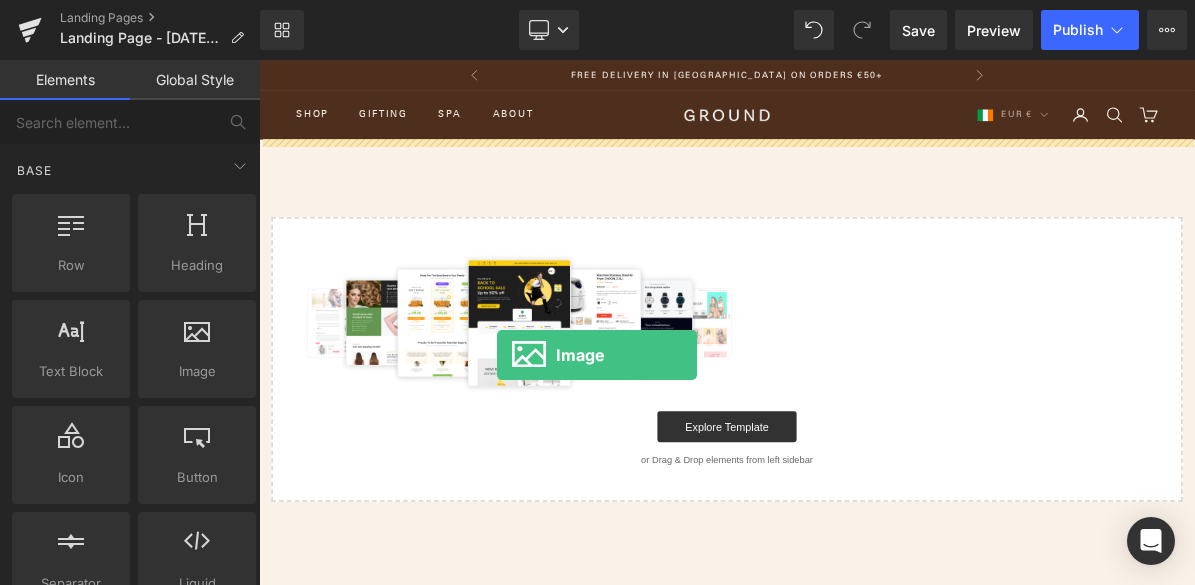 drag, startPoint x: 474, startPoint y: 415, endPoint x: 819, endPoint y: 439, distance: 345.83377 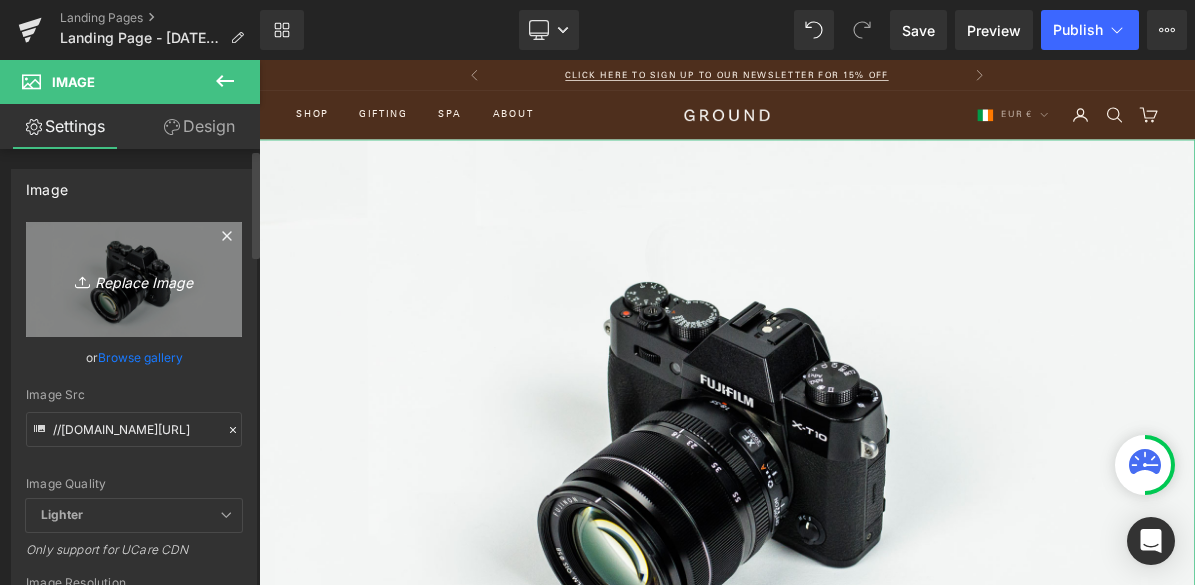click on "Replace Image" at bounding box center (134, 279) 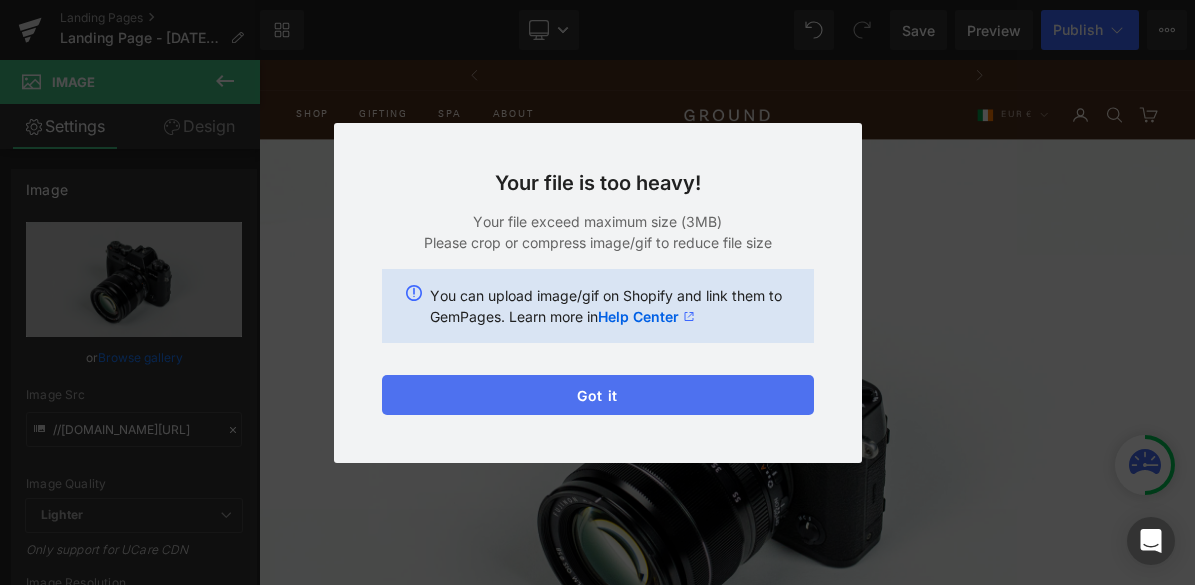 click on "Got it" at bounding box center (598, 395) 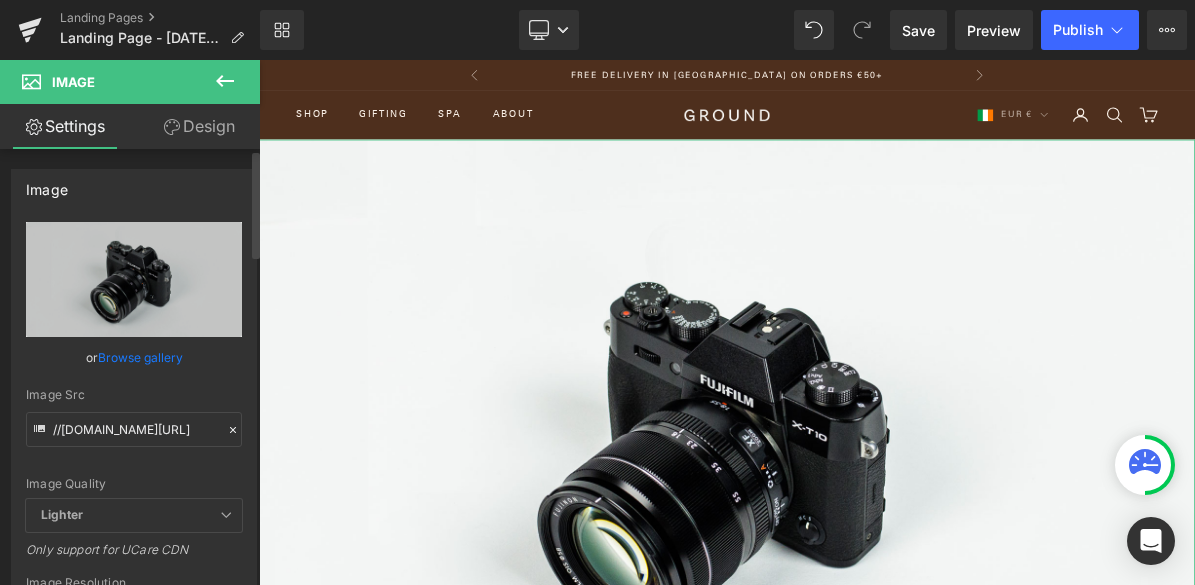 click on "Browse gallery" at bounding box center [140, 357] 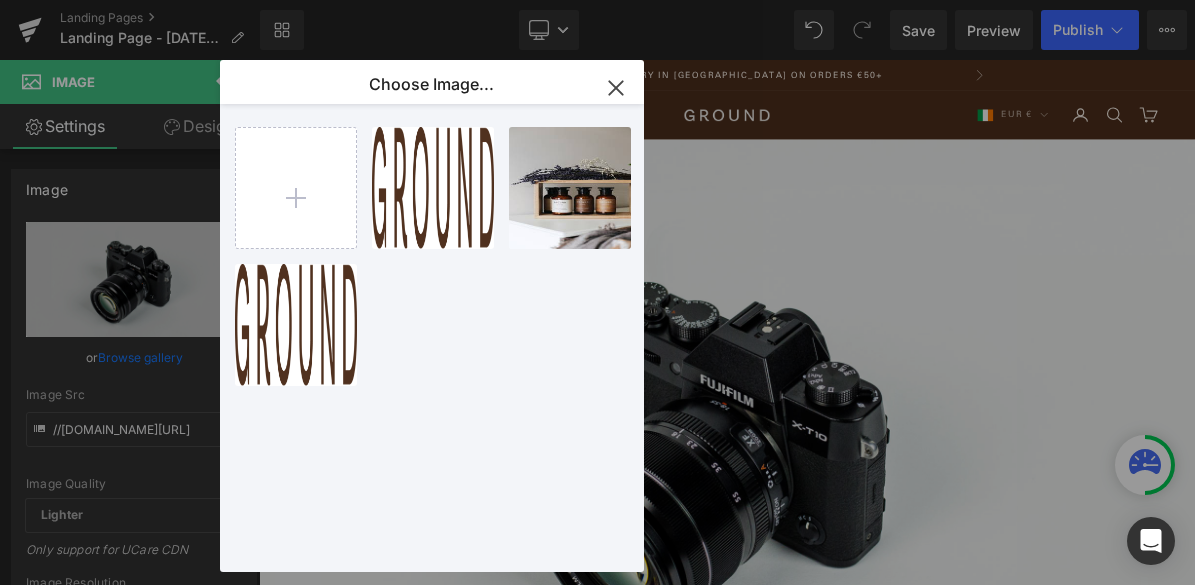 click 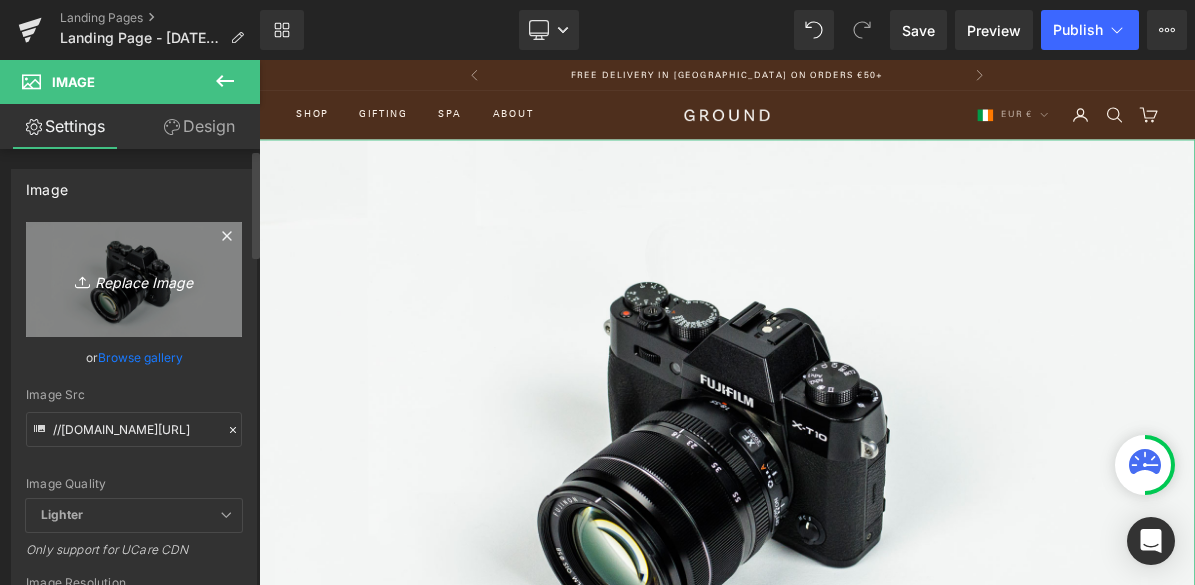 click on "Replace Image" at bounding box center [134, 279] 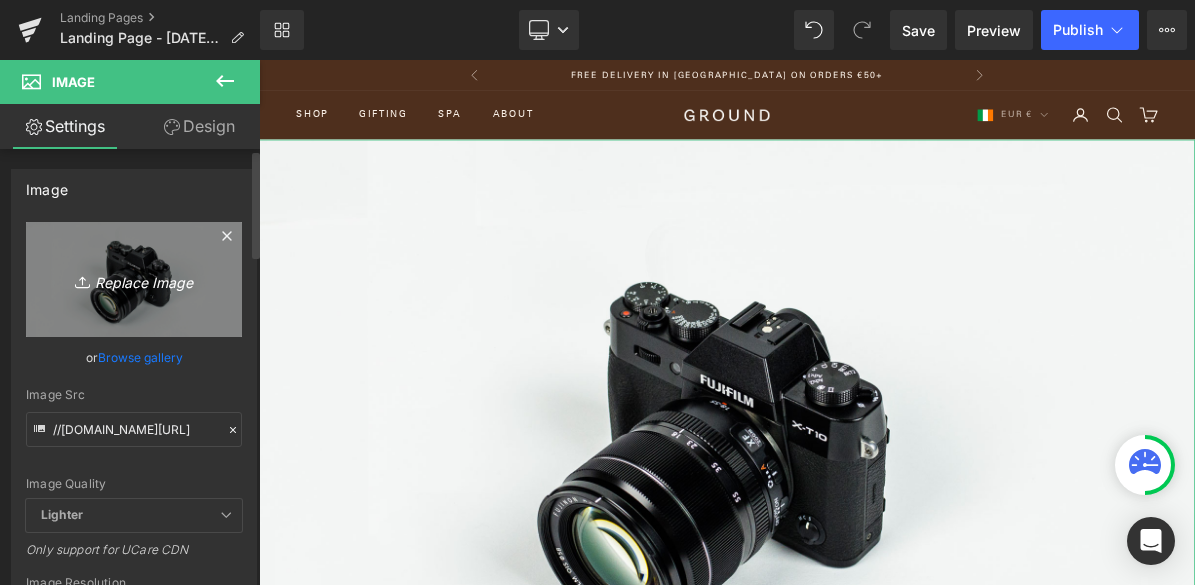 click on "Replace Image" at bounding box center [134, 279] 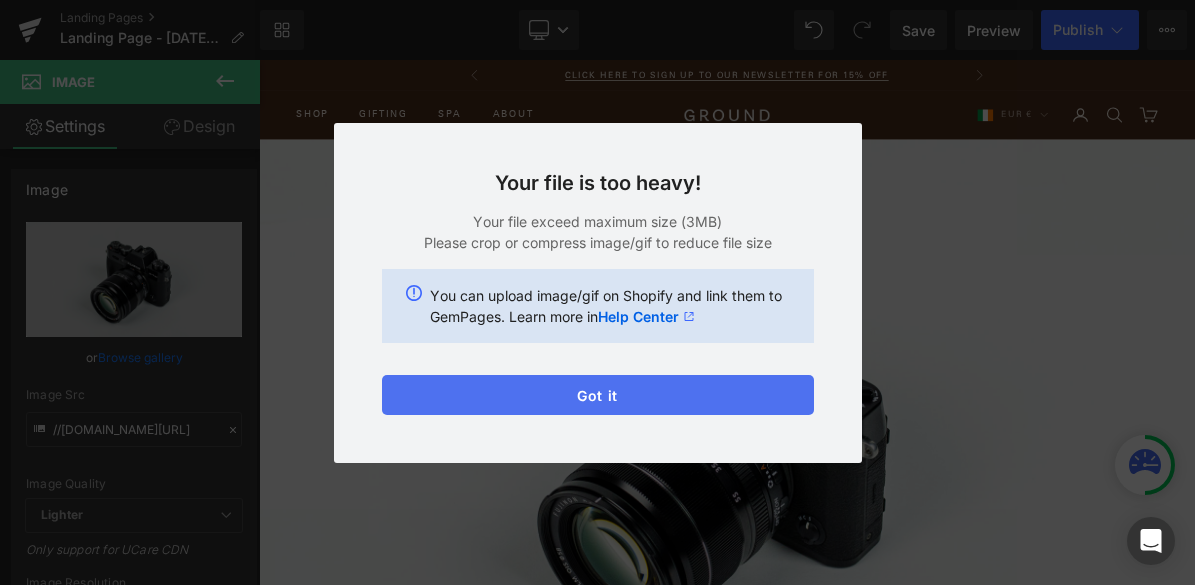 click on "Got it" at bounding box center (598, 395) 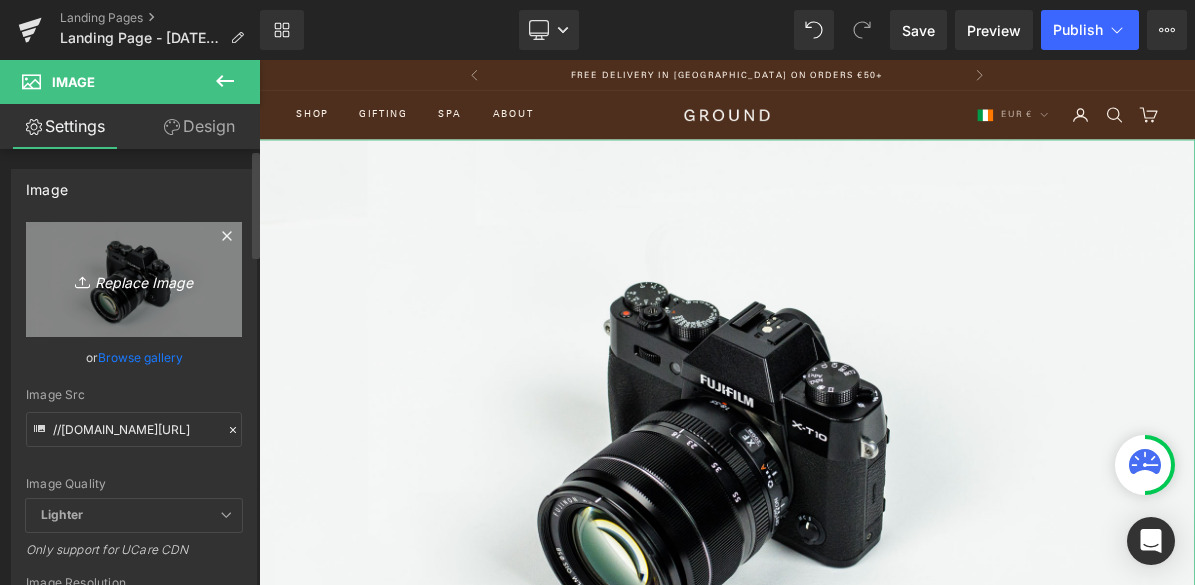 click on "Replace Image" at bounding box center [134, 279] 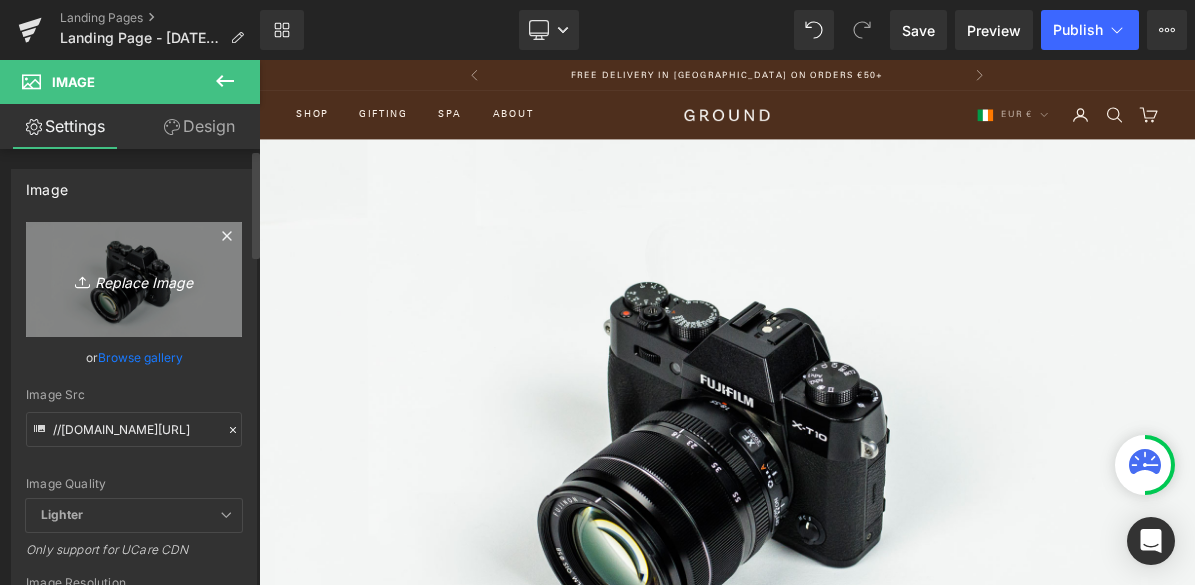 type on "C:\fakepath\thank you.png" 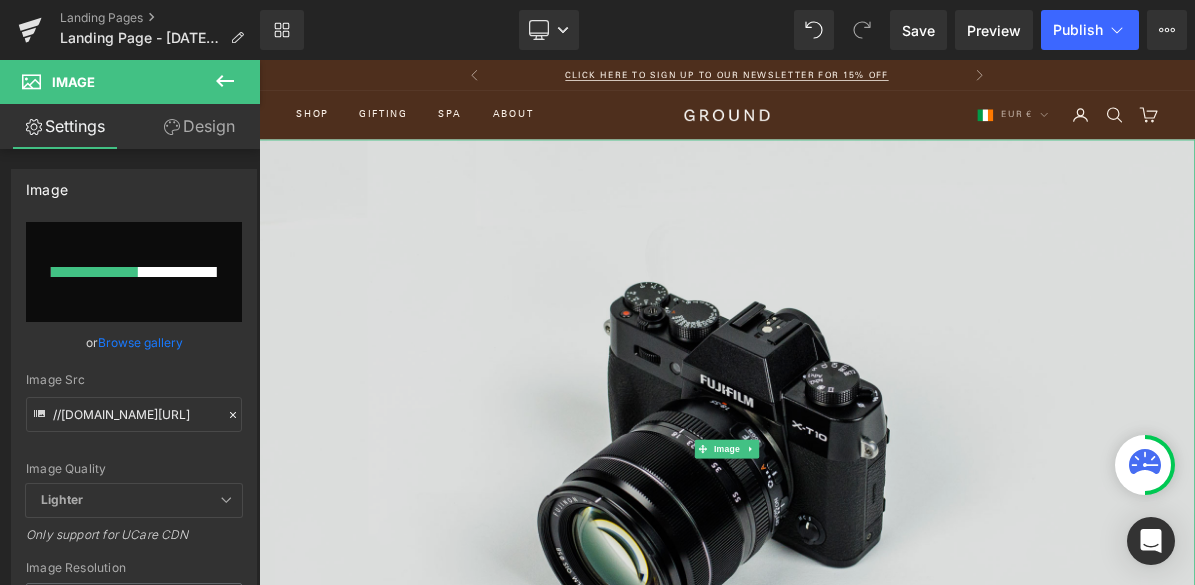 type 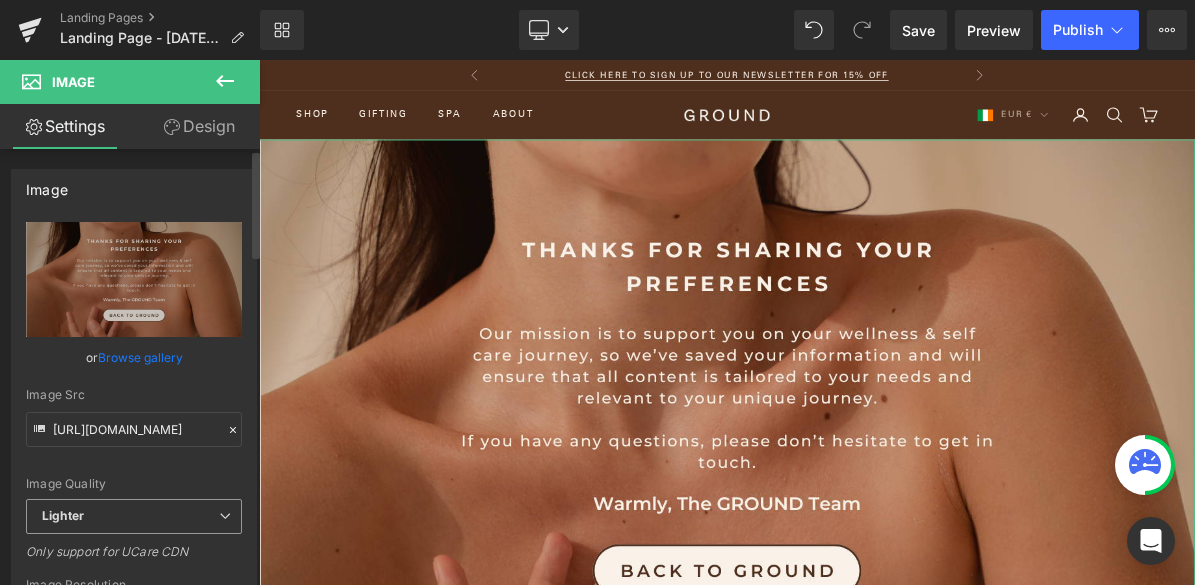 click on "Lighter" at bounding box center [134, 516] 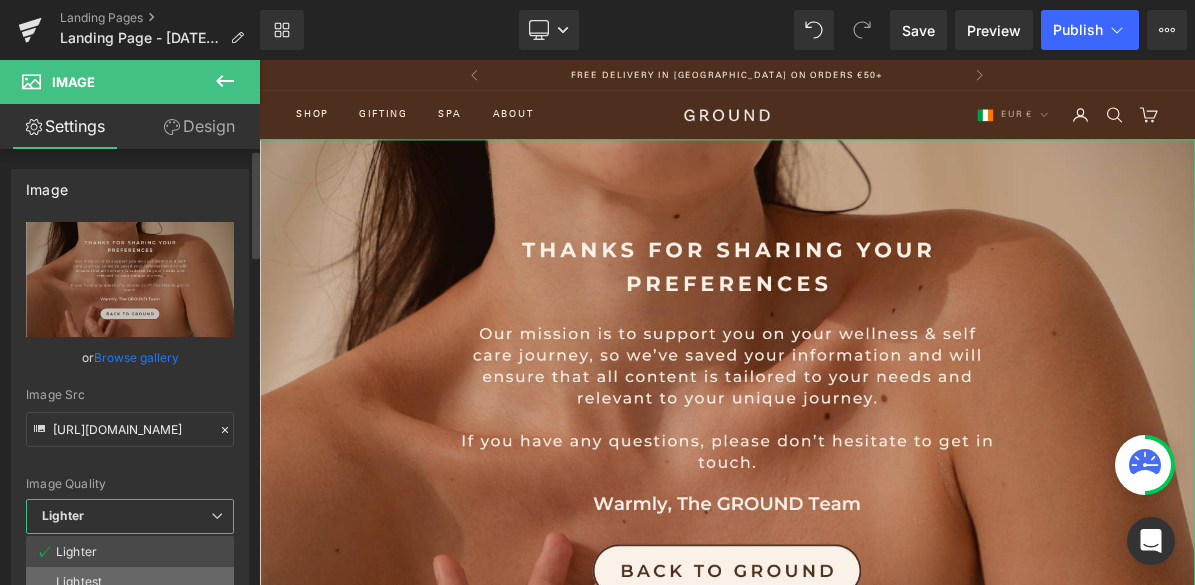 click on "Lightest" at bounding box center [130, 582] 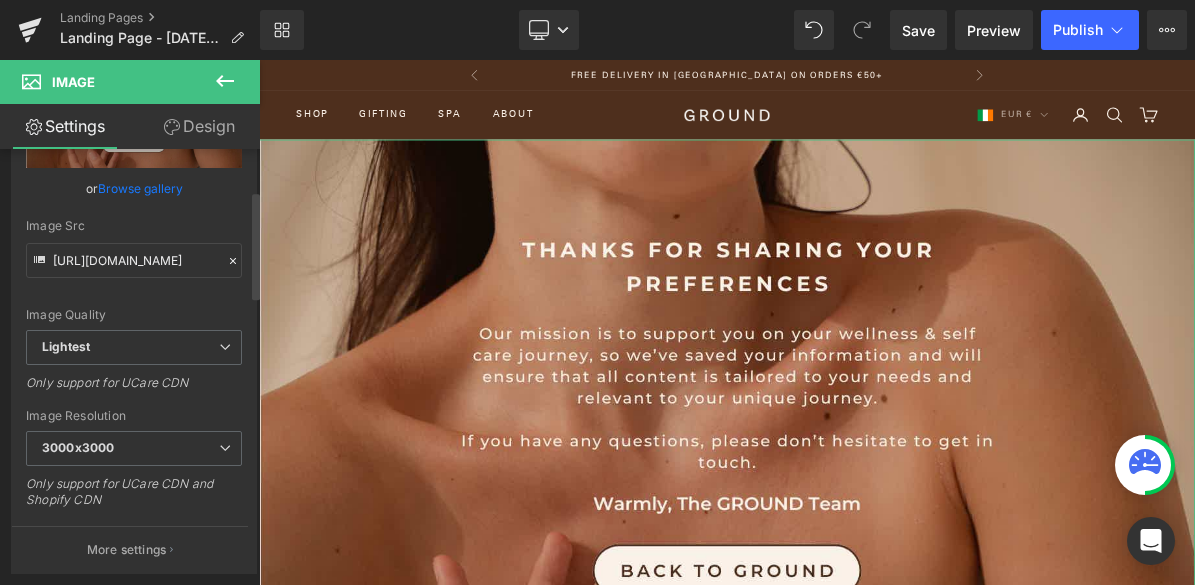scroll, scrollTop: 210, scrollLeft: 0, axis: vertical 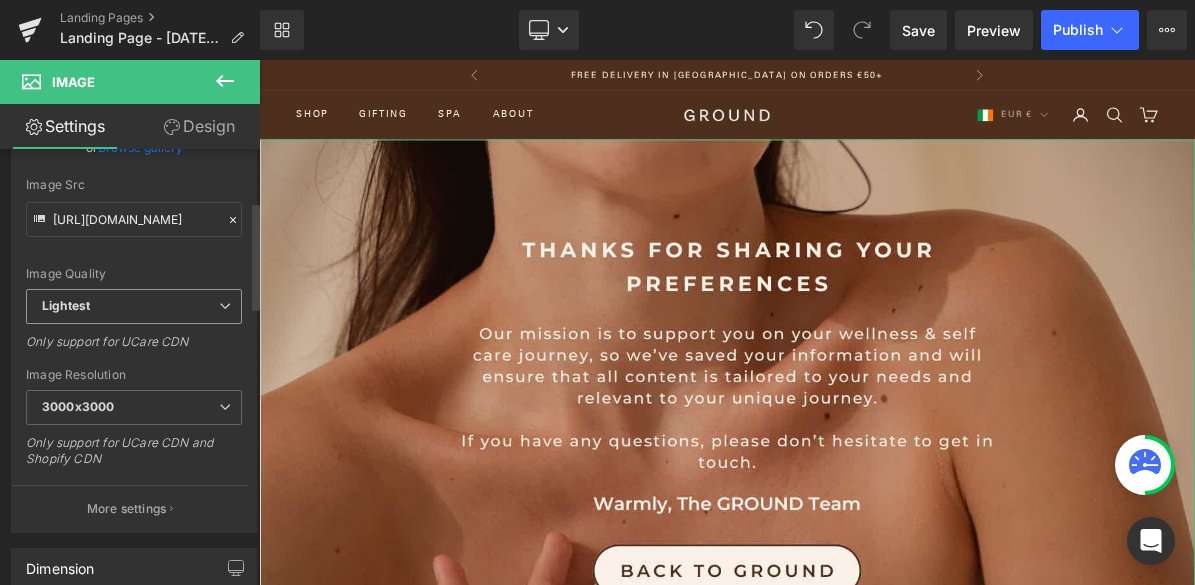 click on "Lightest" at bounding box center (134, 306) 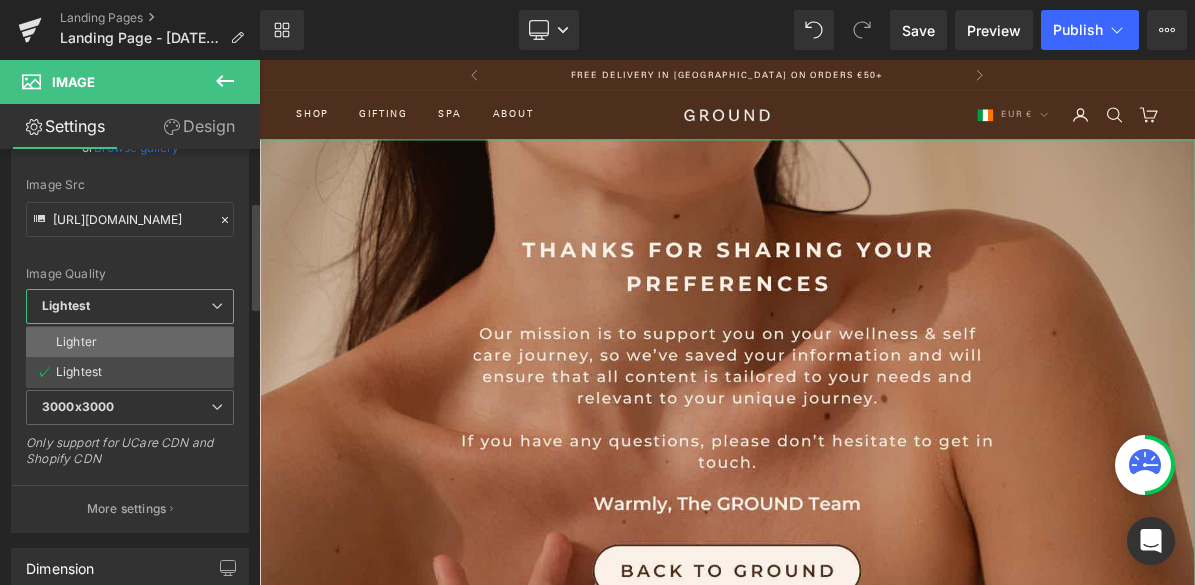 click on "Lighter" at bounding box center (130, 342) 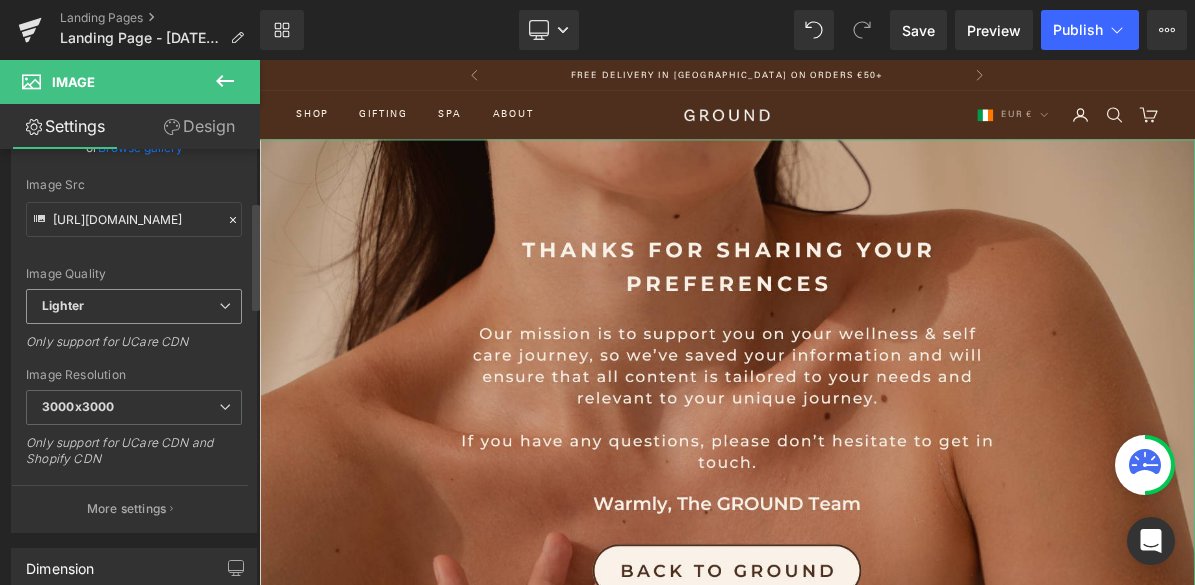 click on "Lighter" at bounding box center [134, 306] 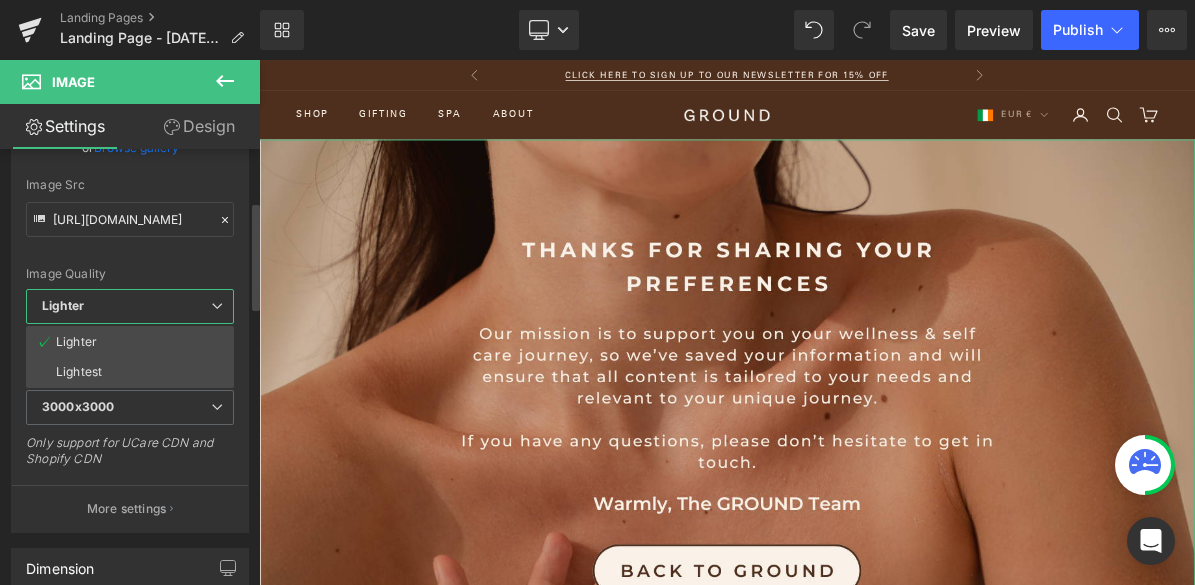 click on "Only support for UCare CDN and Shopify CDN" at bounding box center [130, 457] 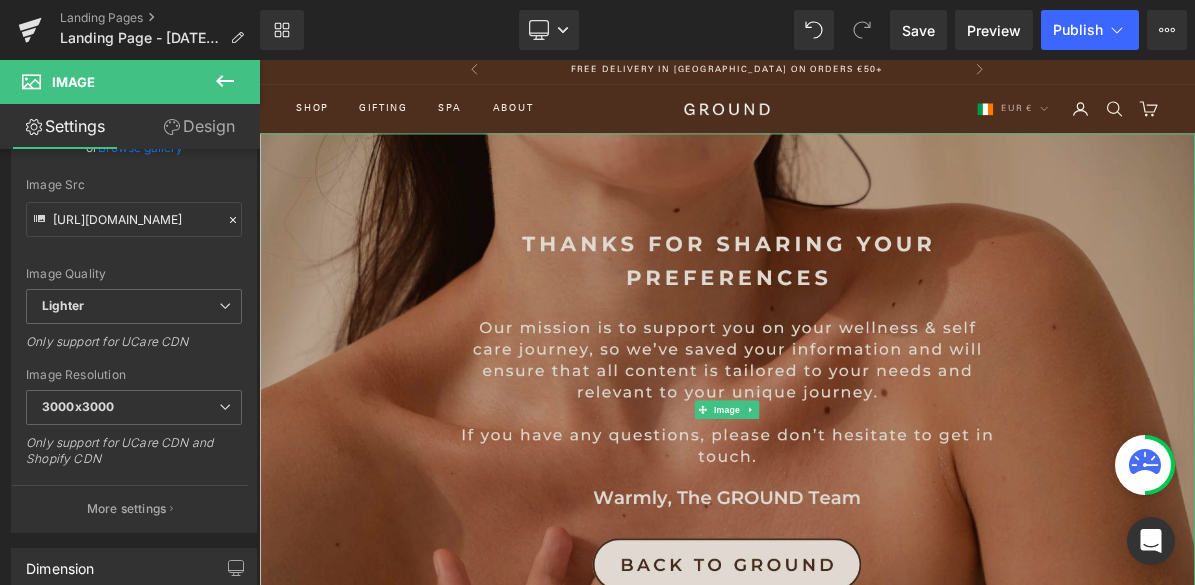 scroll, scrollTop: 0, scrollLeft: 0, axis: both 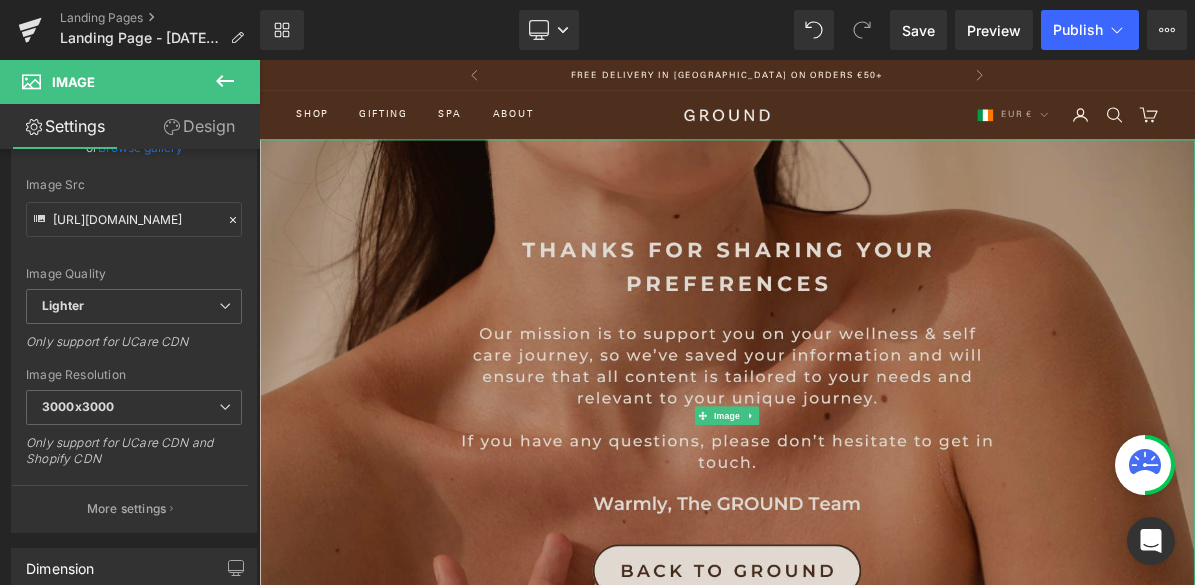 click at bounding box center [864, 520] 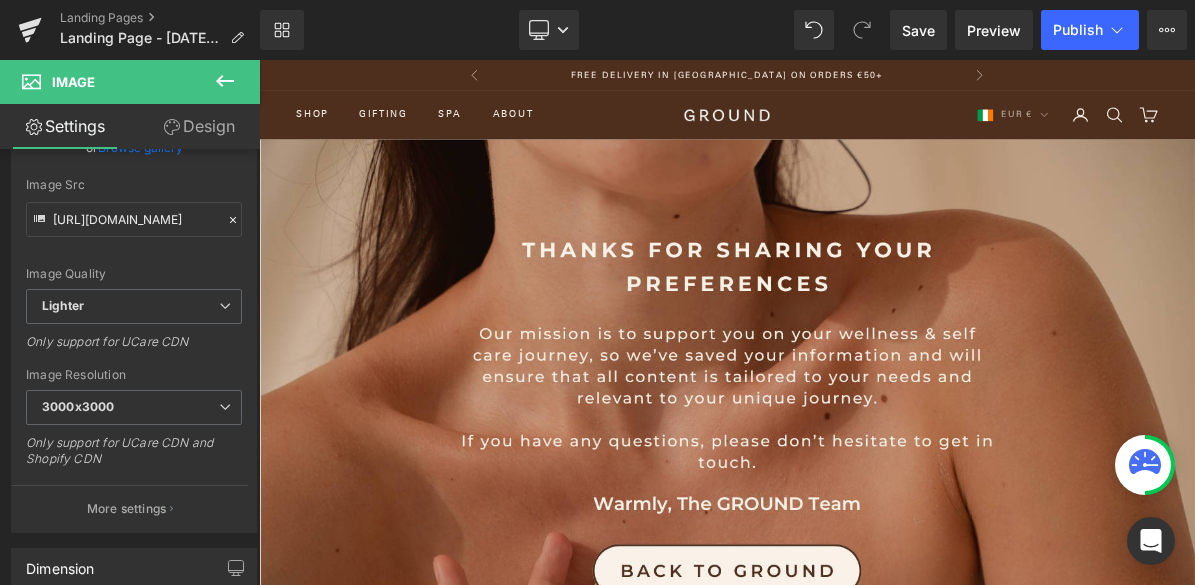 click 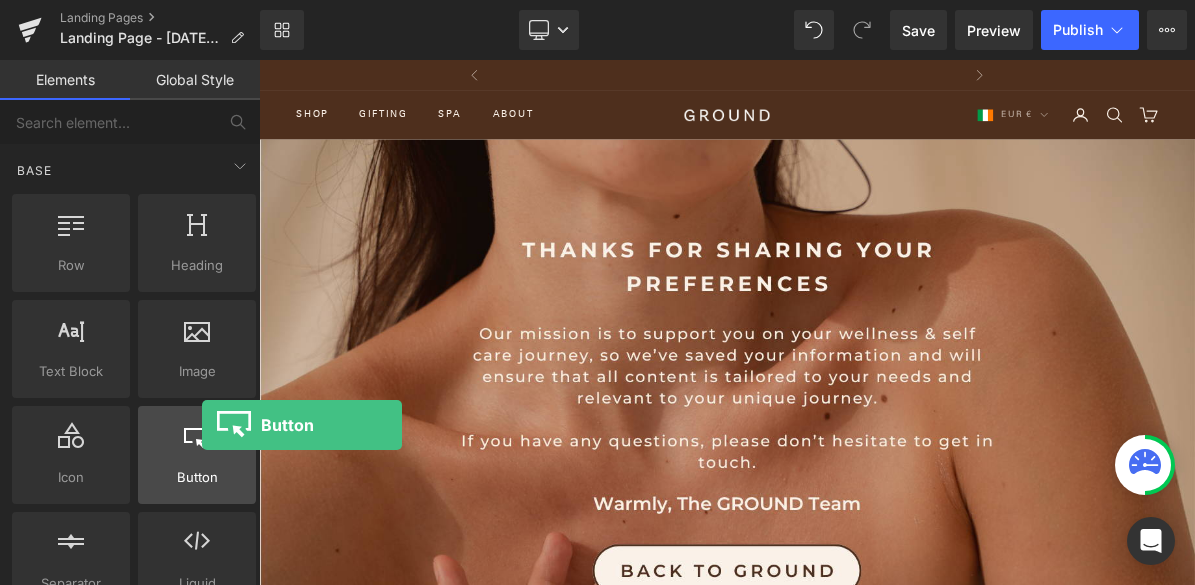 click at bounding box center [197, 435] 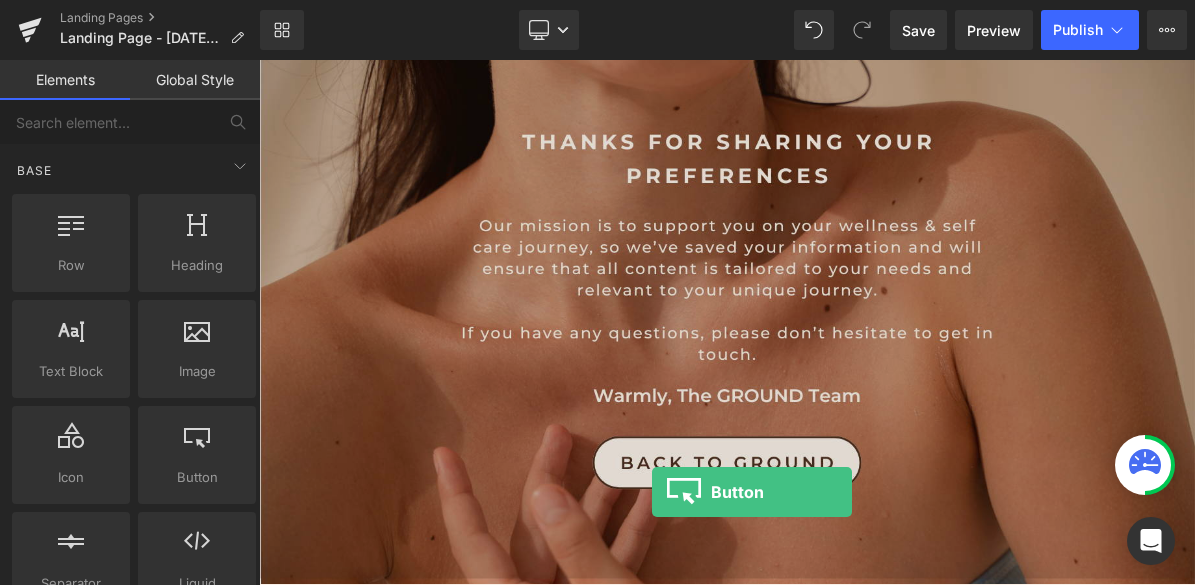 drag, startPoint x: 446, startPoint y: 513, endPoint x: 758, endPoint y: 669, distance: 348.8266 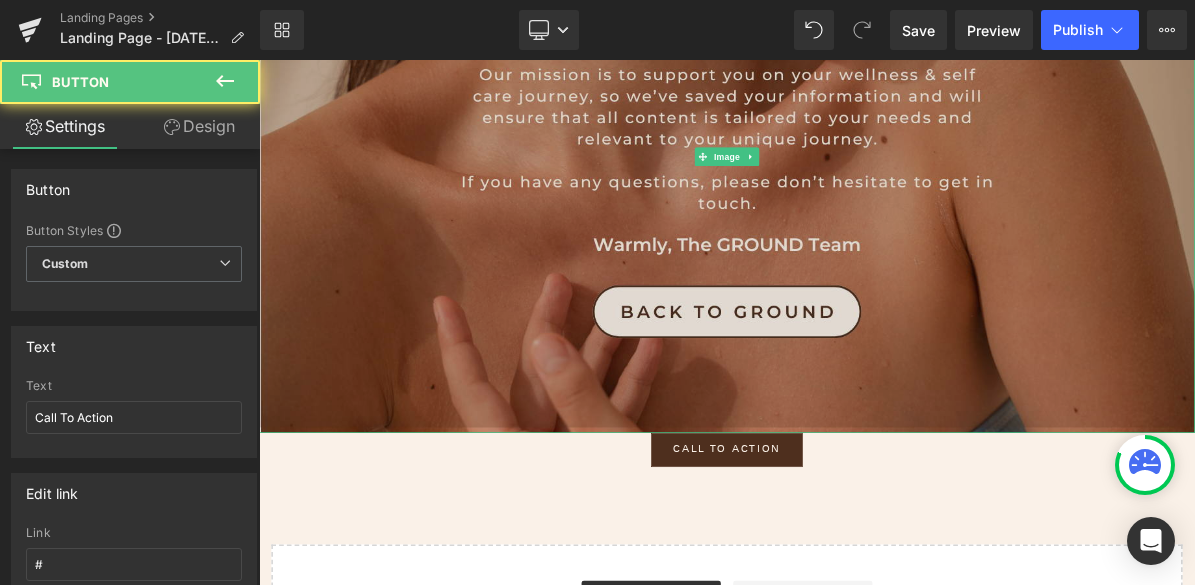 scroll, scrollTop: 366, scrollLeft: 0, axis: vertical 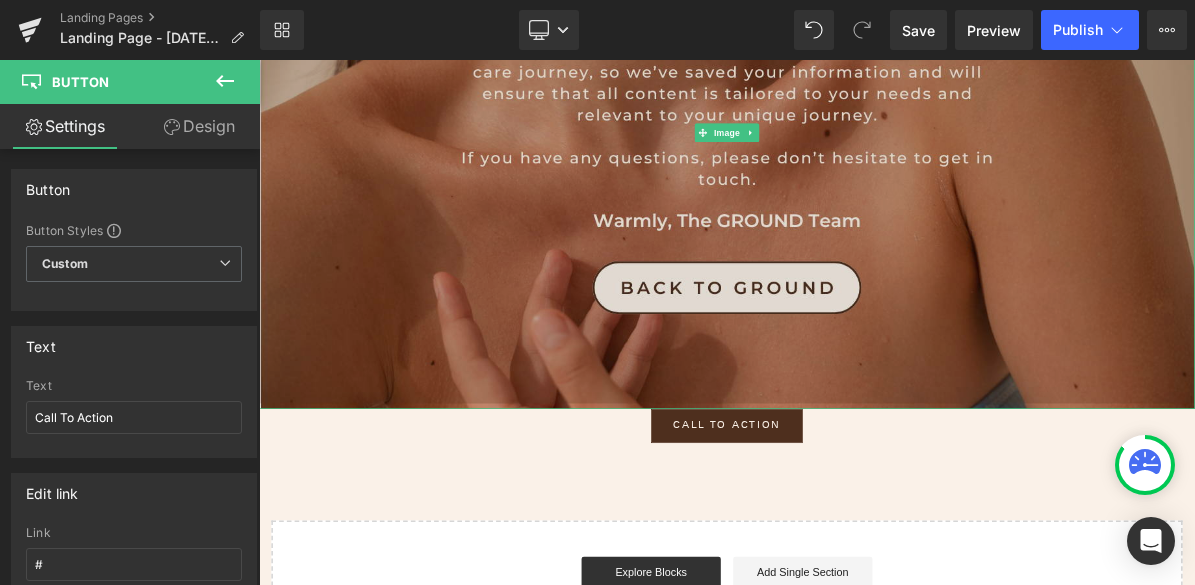 drag, startPoint x: 900, startPoint y: 530, endPoint x: 899, endPoint y: 388, distance: 142.00352 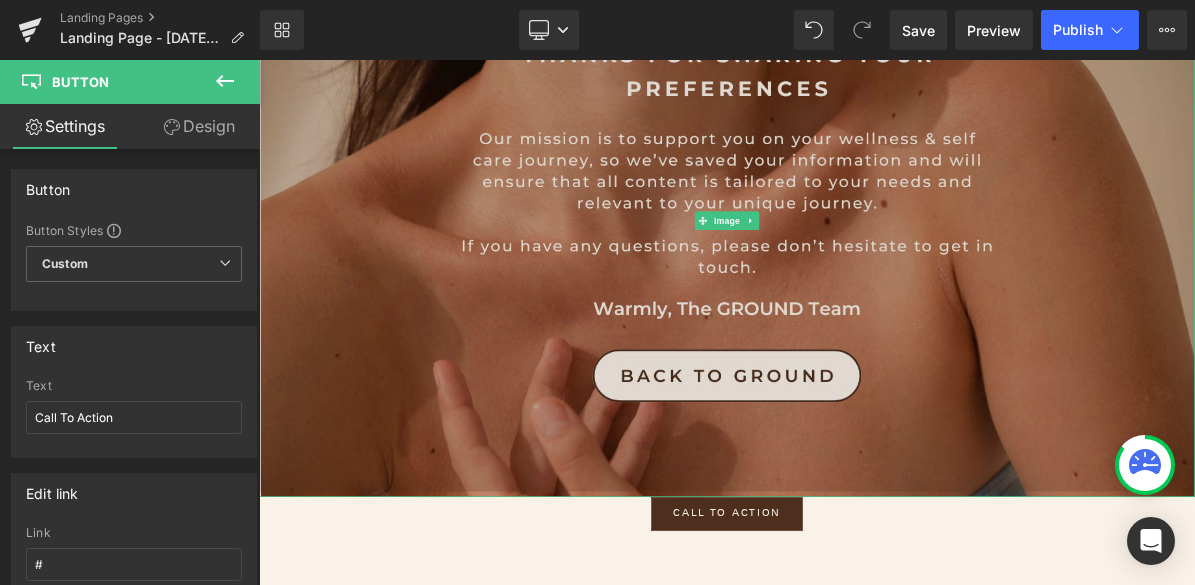 scroll, scrollTop: 241, scrollLeft: 0, axis: vertical 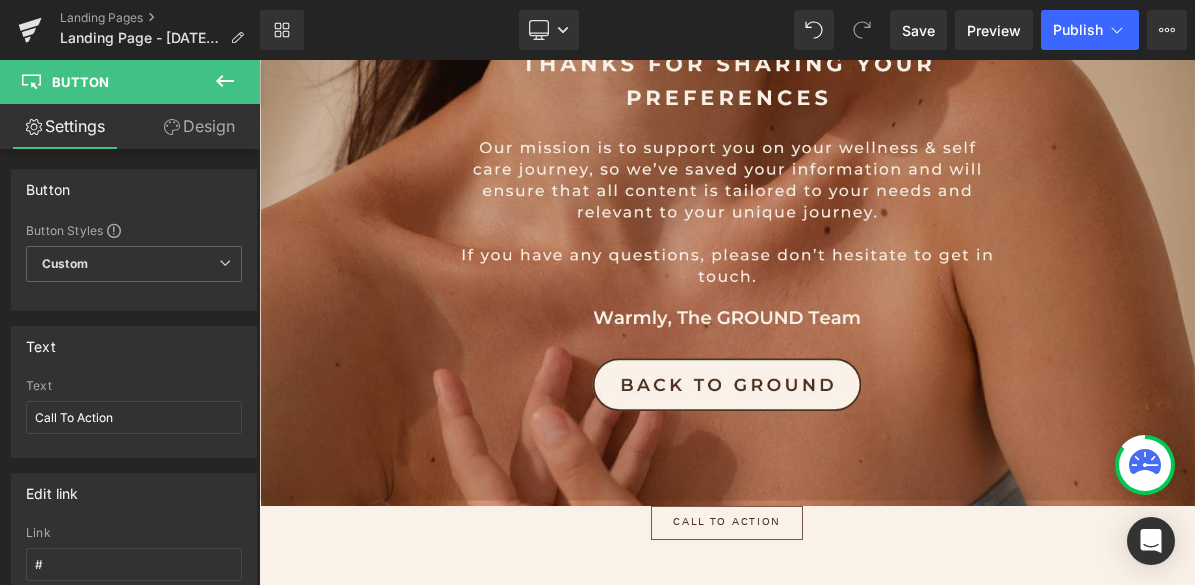 click on "Call To Action" at bounding box center [864, 657] 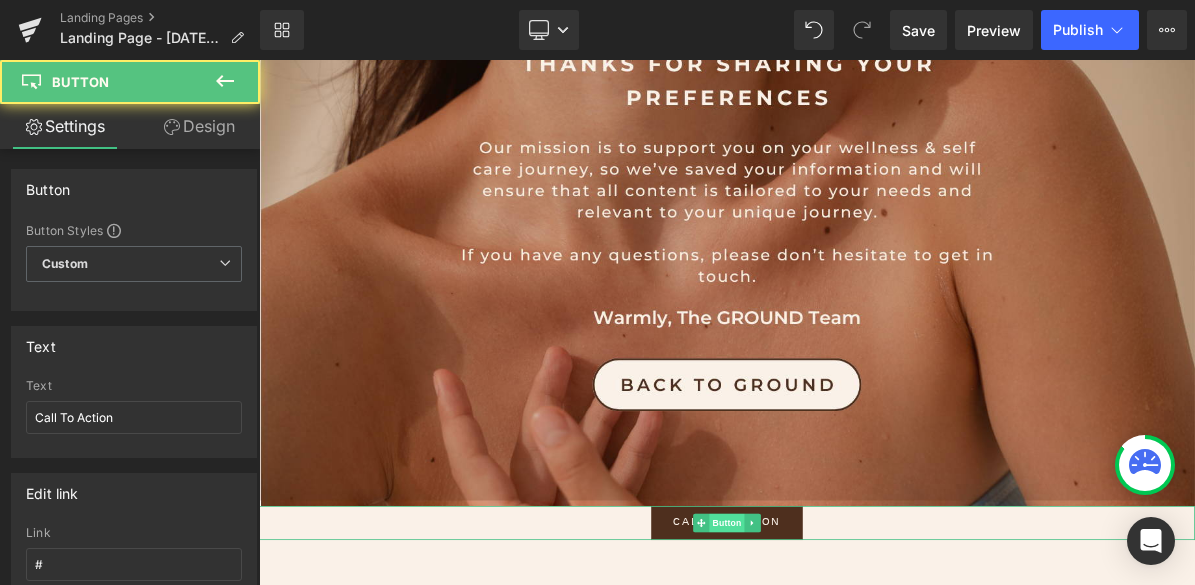 click on "Button" at bounding box center (864, 658) 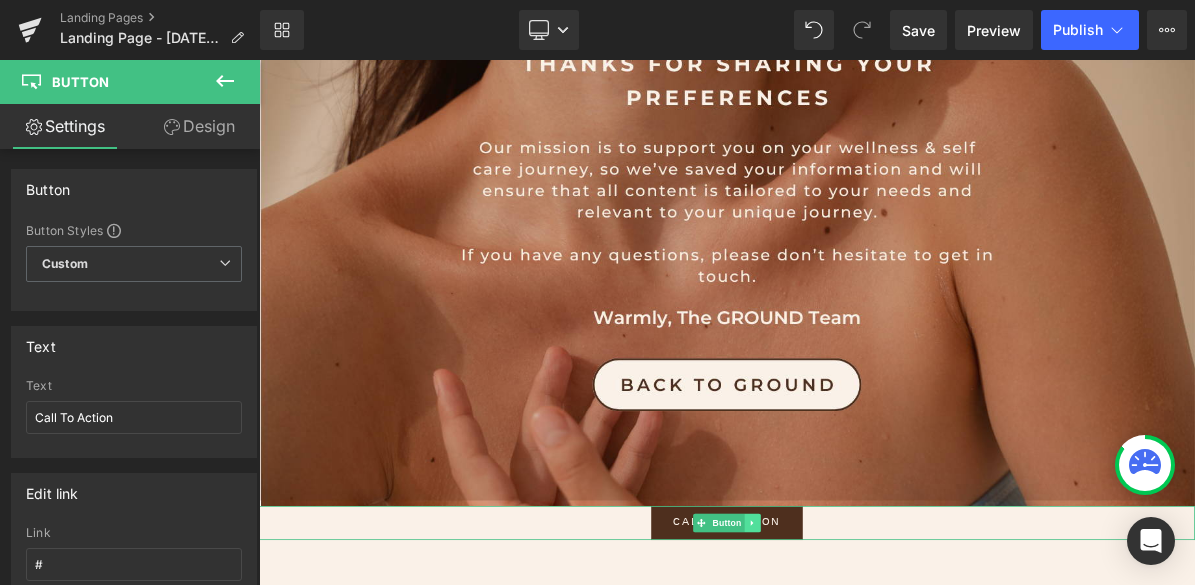click 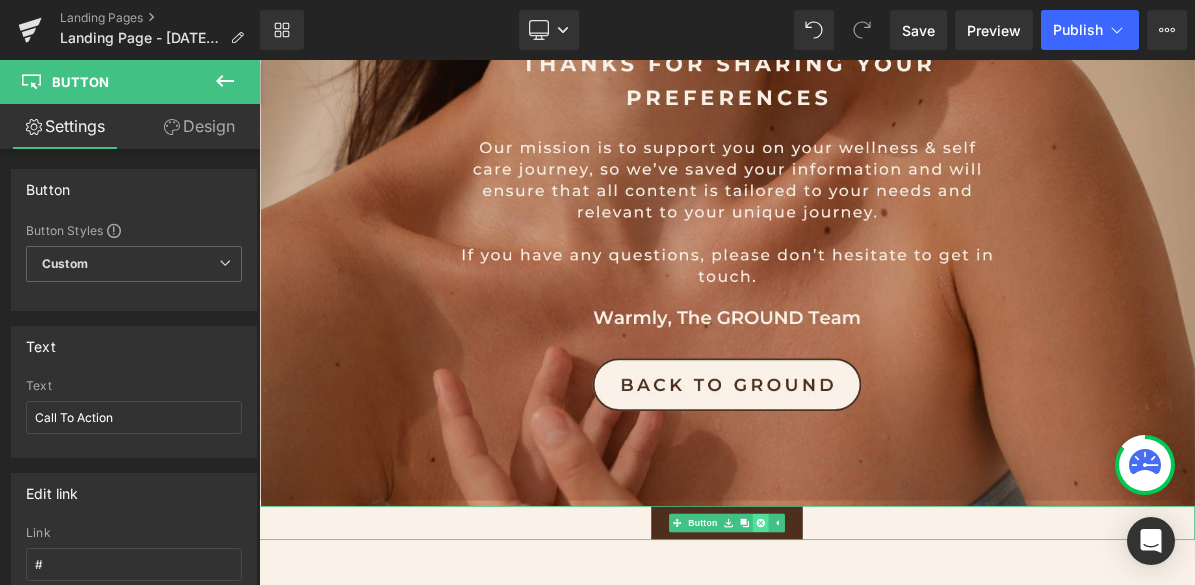 click 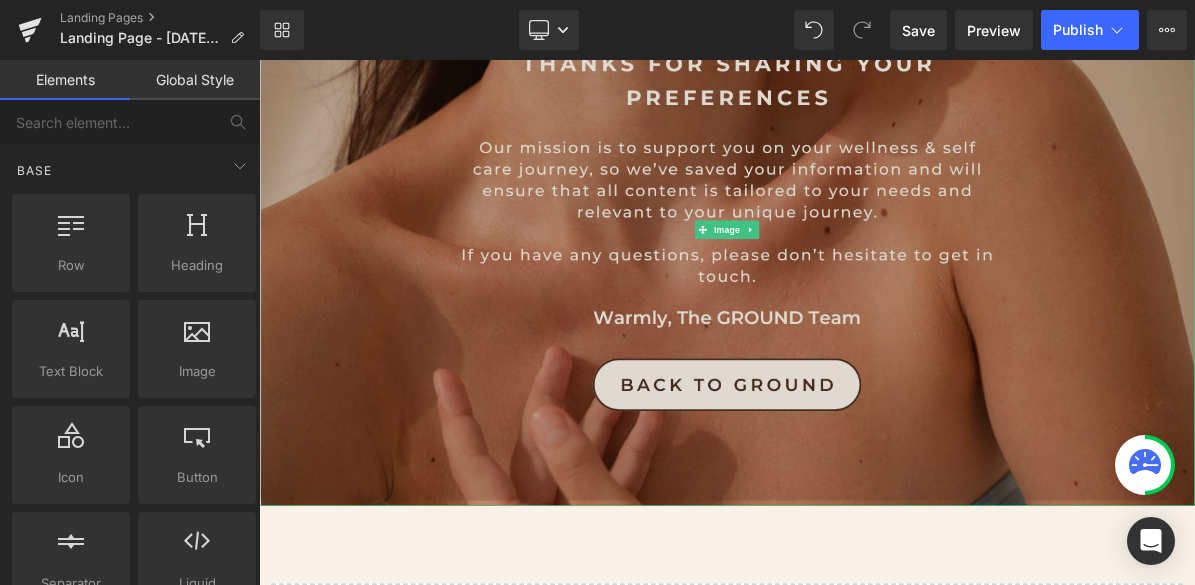click at bounding box center (864, 279) 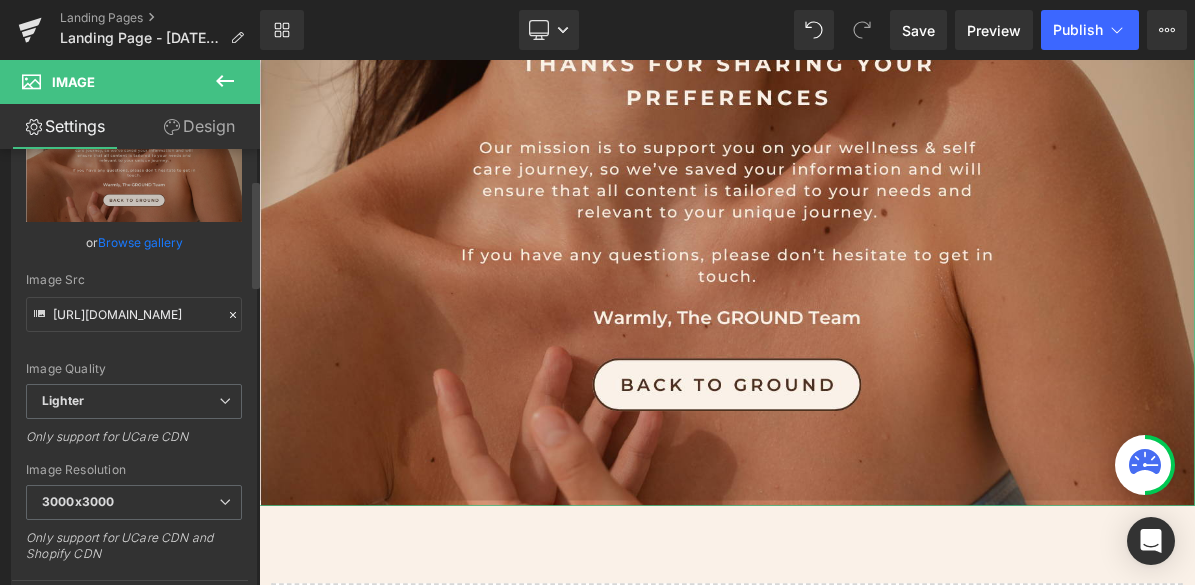 scroll, scrollTop: 121, scrollLeft: 0, axis: vertical 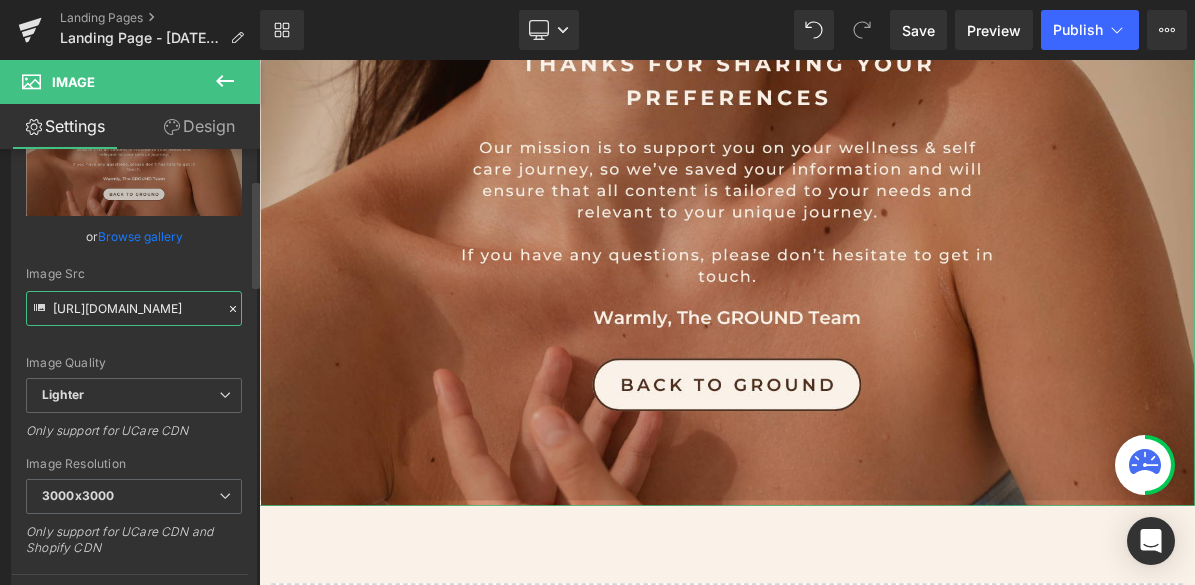 click on "[URL][DOMAIN_NAME]" at bounding box center [134, 308] 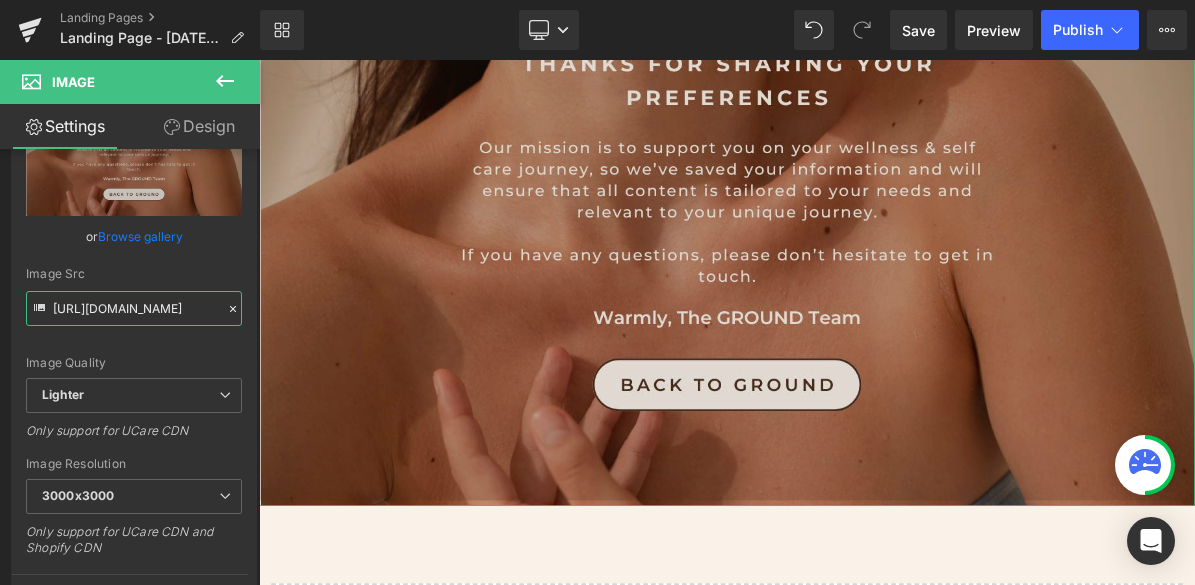 scroll, scrollTop: 0, scrollLeft: 622, axis: horizontal 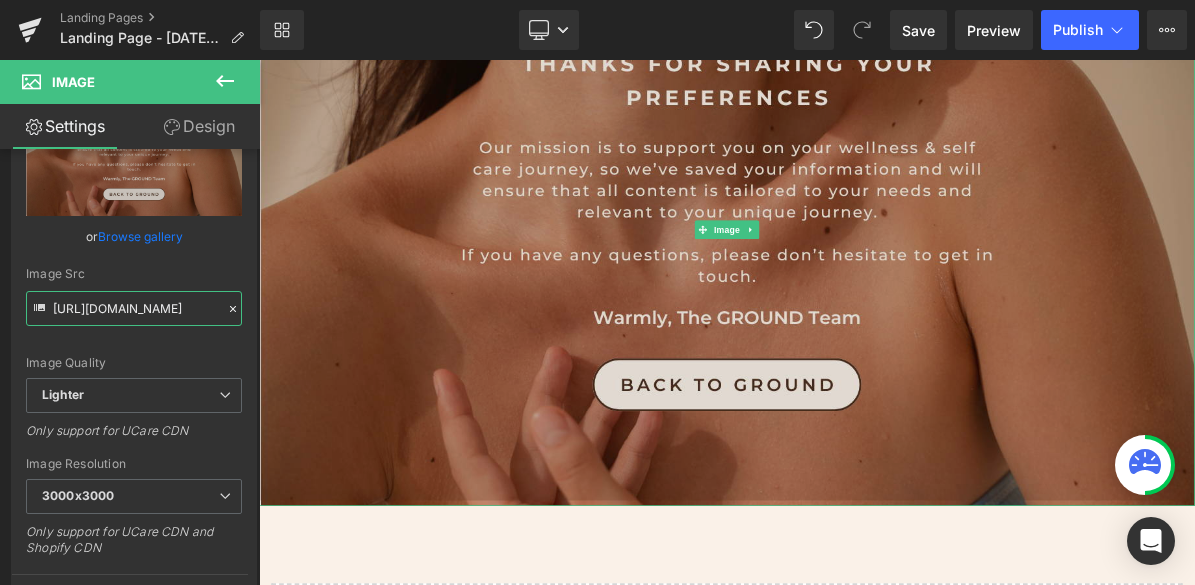 drag, startPoint x: 310, startPoint y: 362, endPoint x: 420, endPoint y: 387, distance: 112.805145 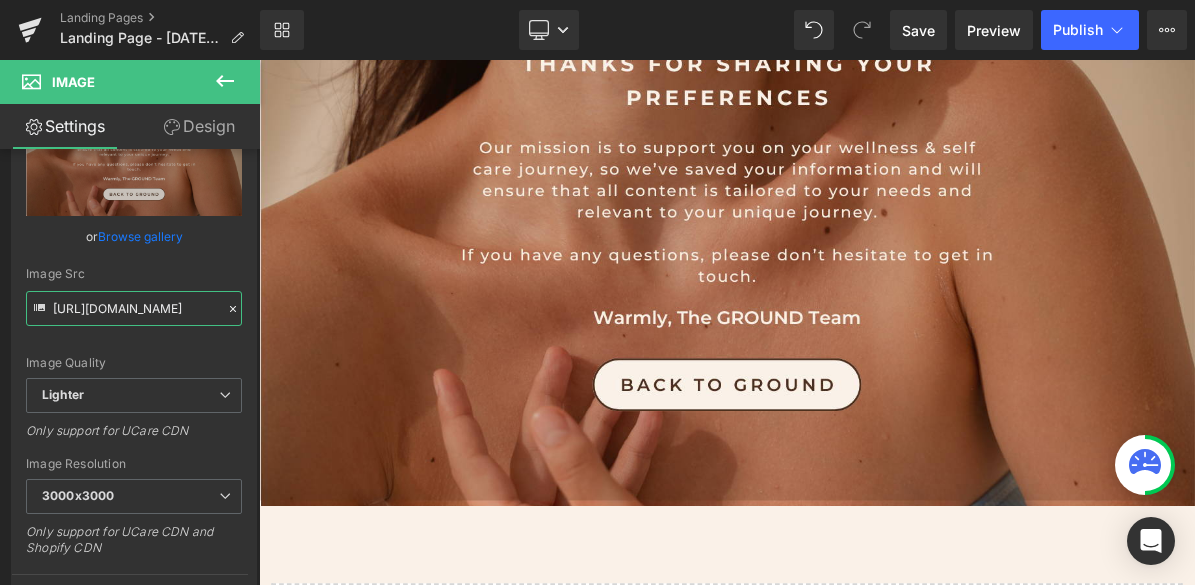 scroll, scrollTop: 0, scrollLeft: 0, axis: both 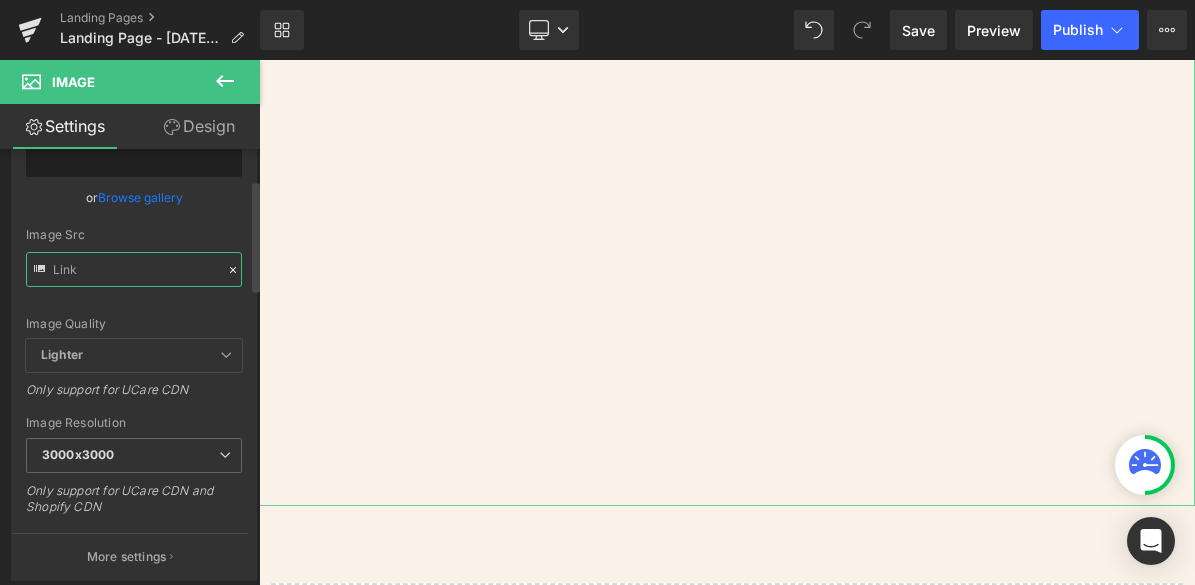 paste on "[URL][DOMAIN_NAME]" 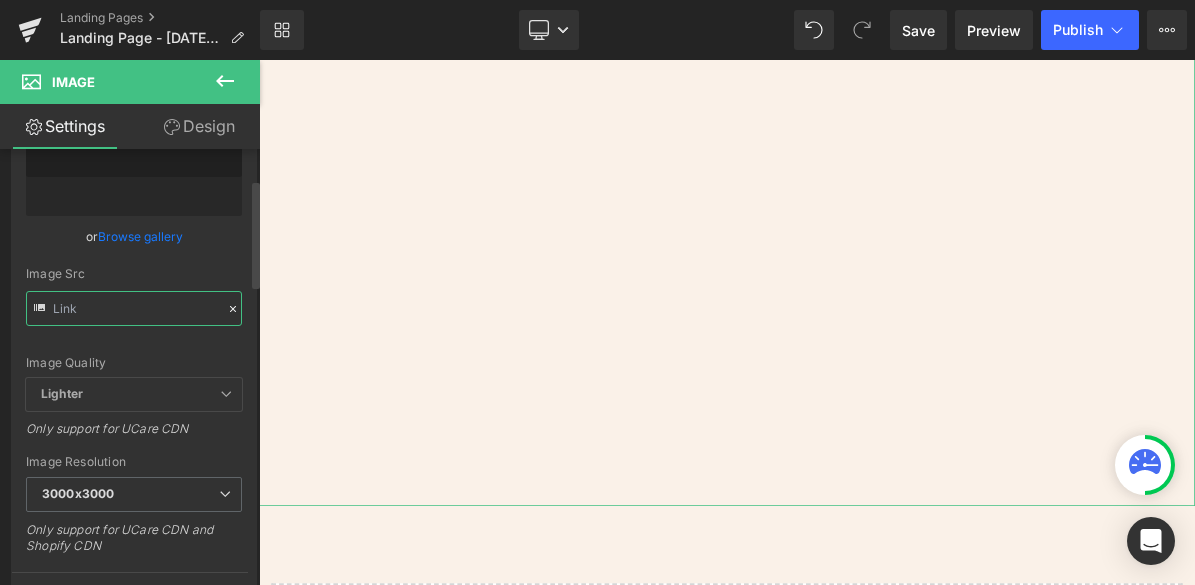 scroll, scrollTop: 0, scrollLeft: 0, axis: both 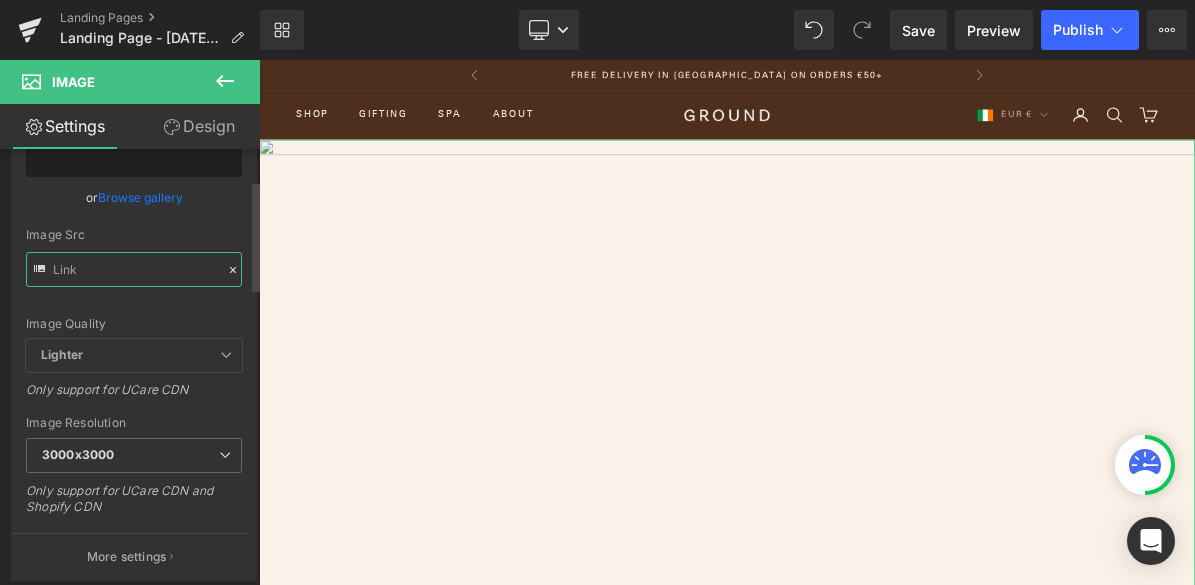 paste on "[URL][DOMAIN_NAME]" 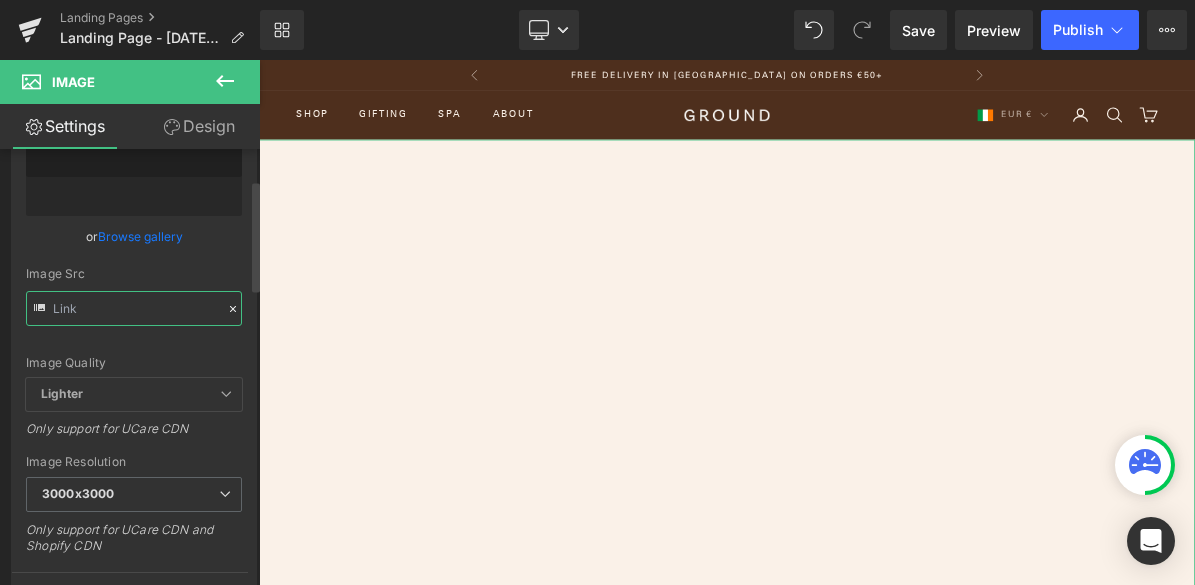 scroll, scrollTop: 0, scrollLeft: 0, axis: both 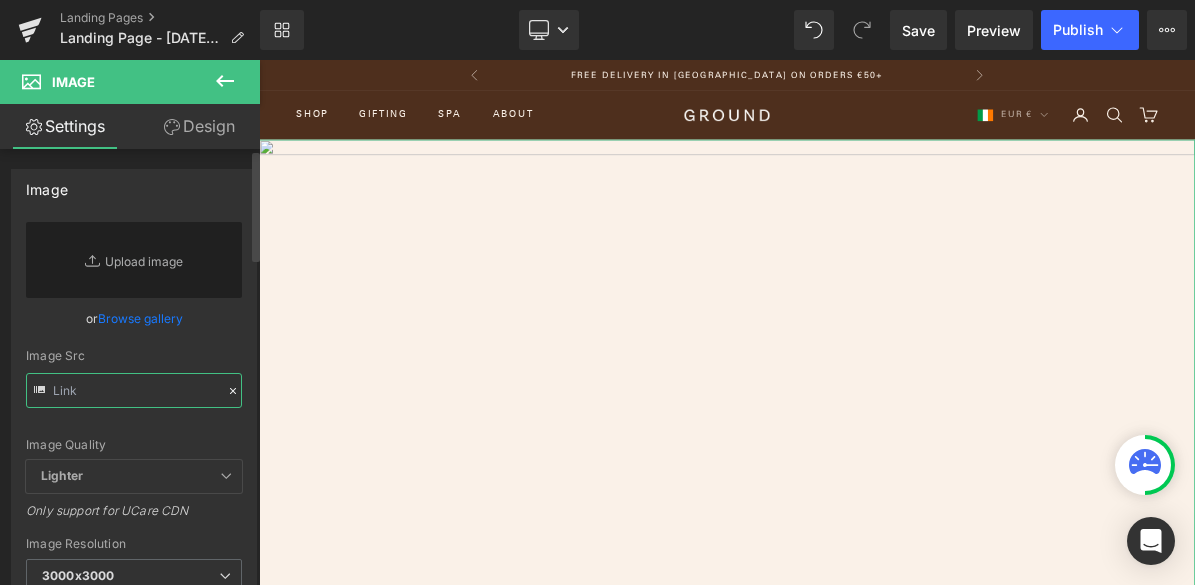 type 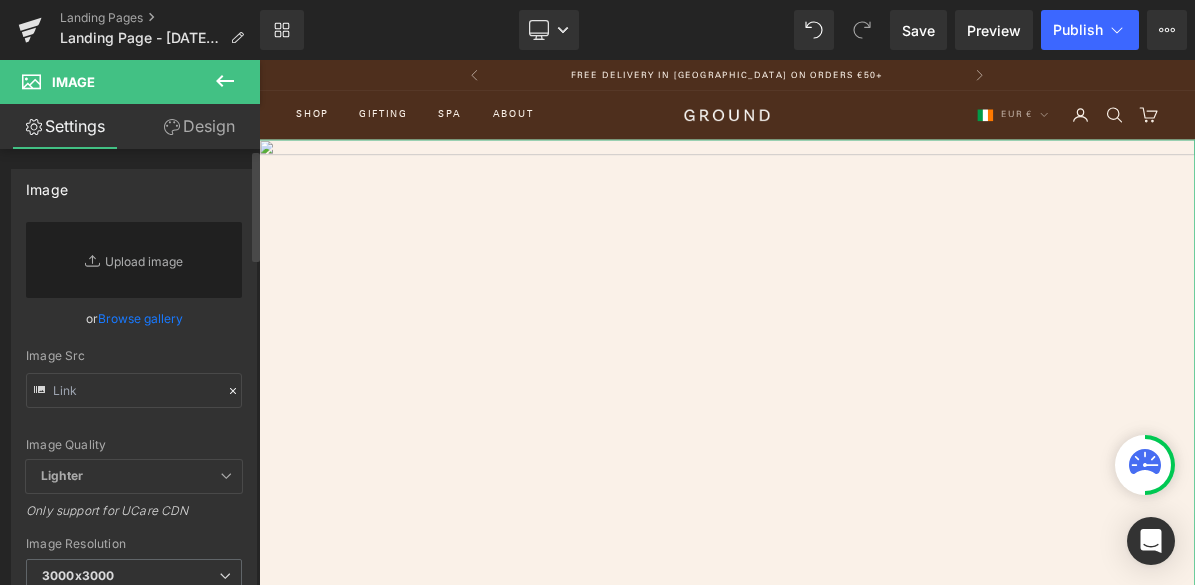 click on "Browse gallery" at bounding box center [140, 318] 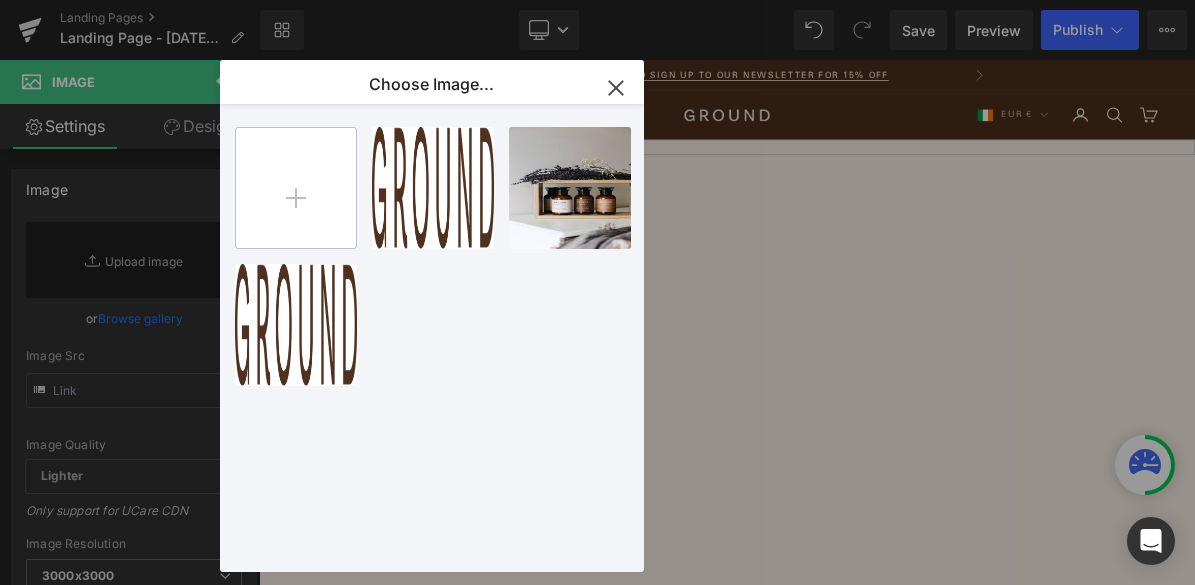 type on "C:\fakepath\thank you.png" 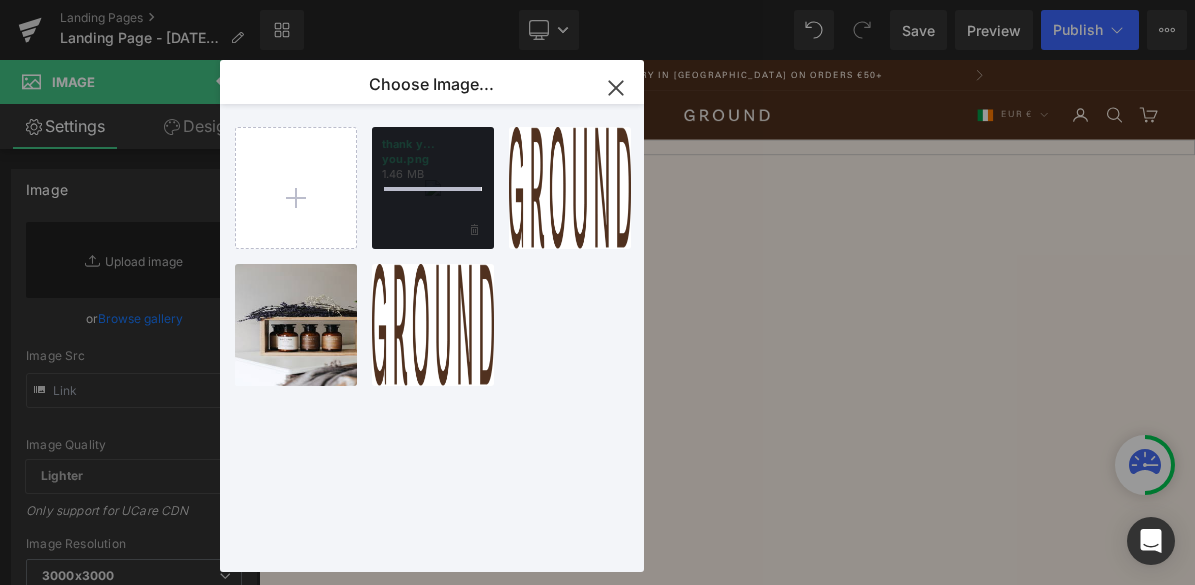 type 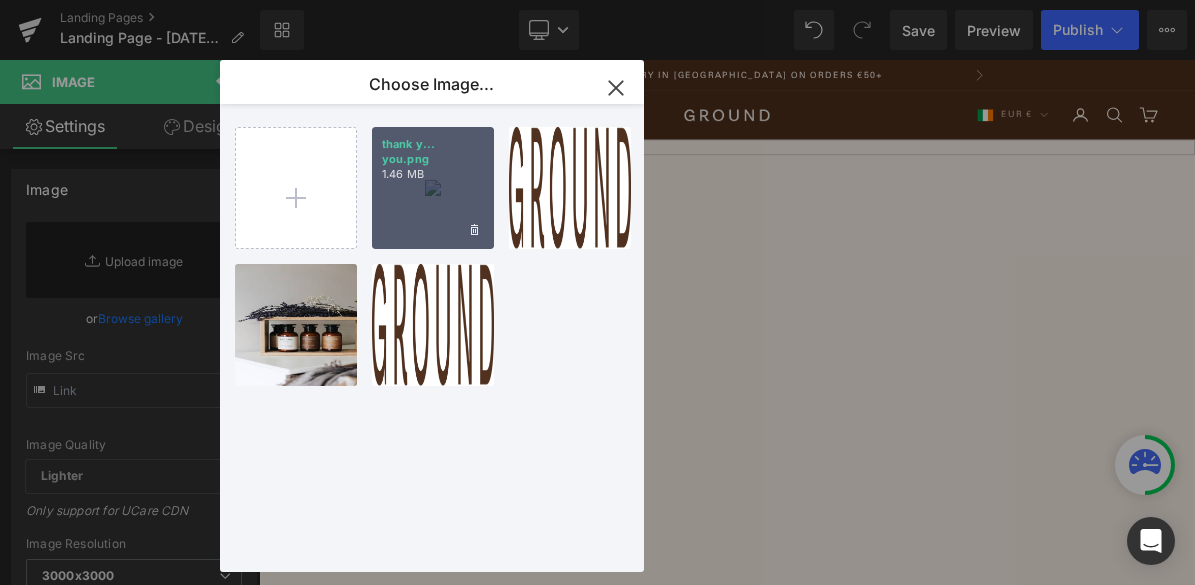 click on "thank y... you.png 1.46 MB" at bounding box center [433, 188] 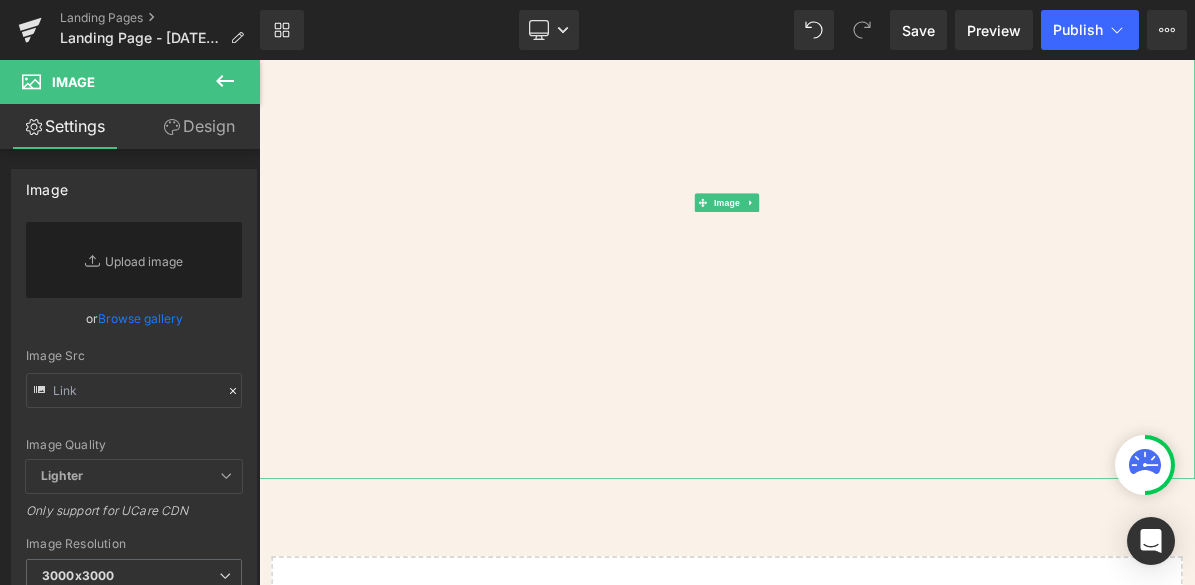 scroll, scrollTop: 286, scrollLeft: 0, axis: vertical 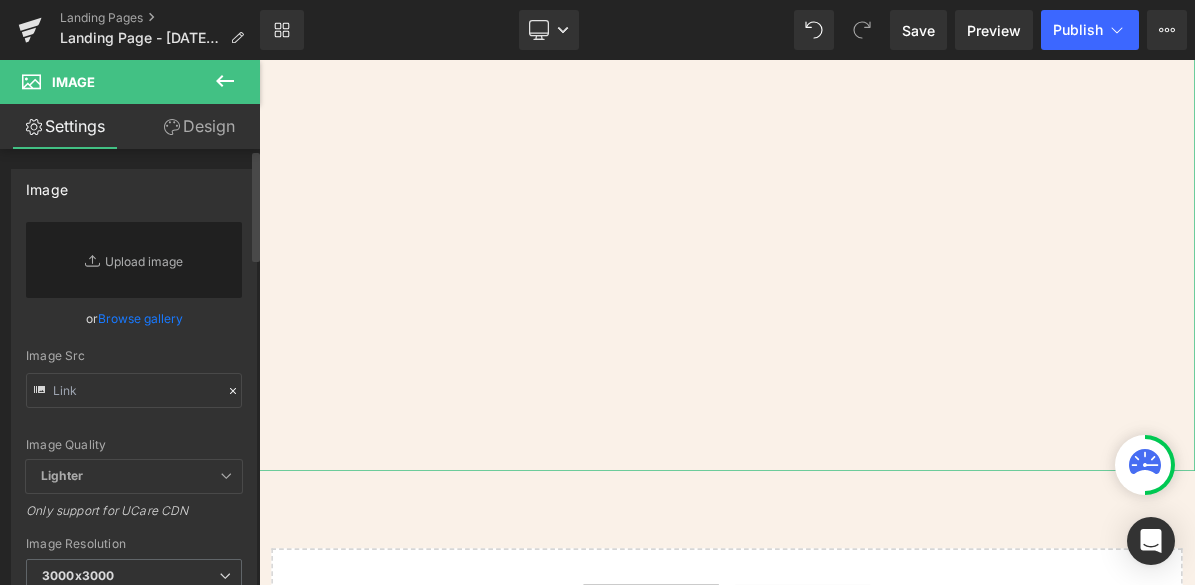 click 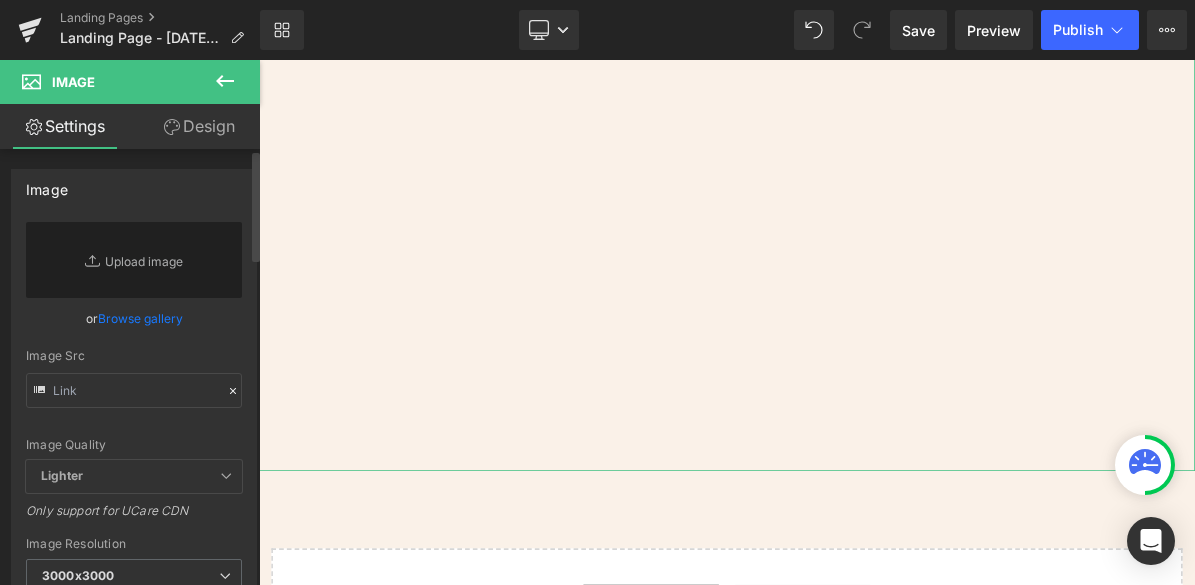 click 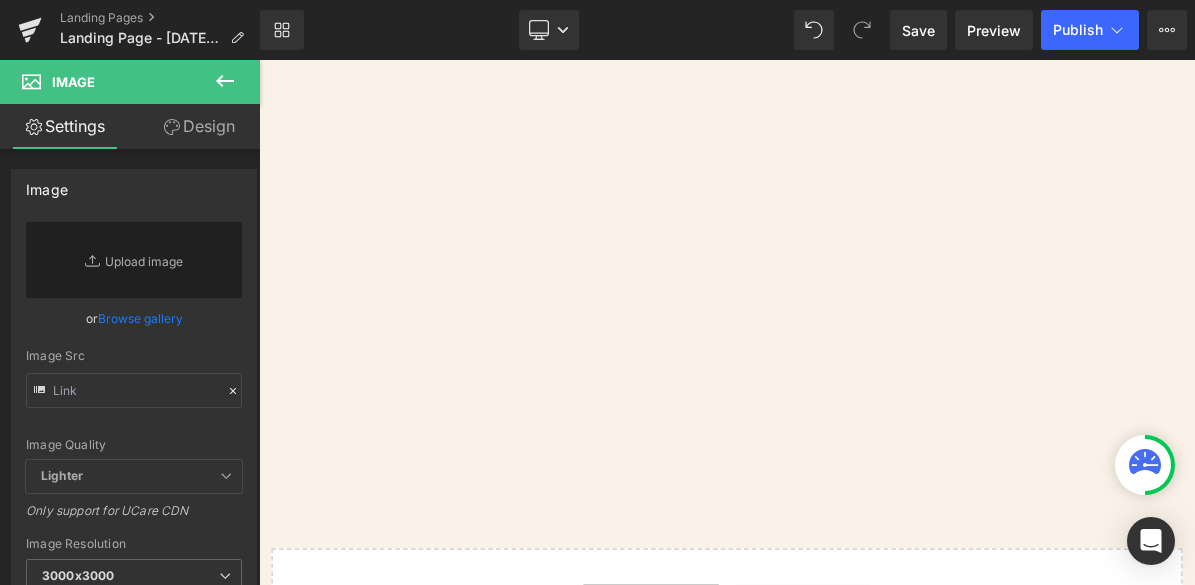 click 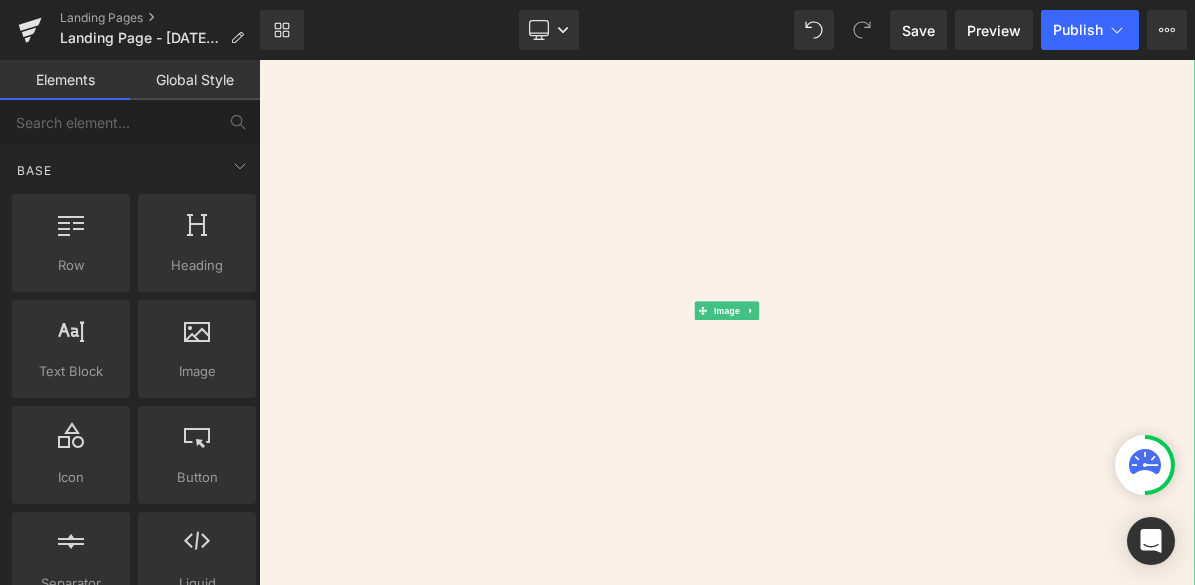scroll, scrollTop: 115, scrollLeft: 0, axis: vertical 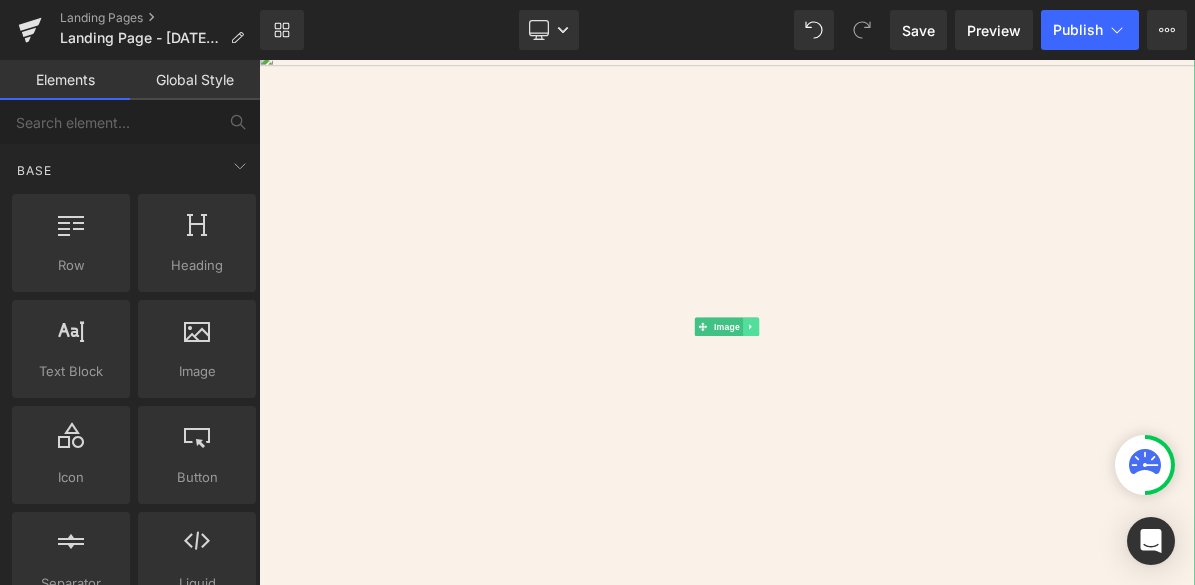 click 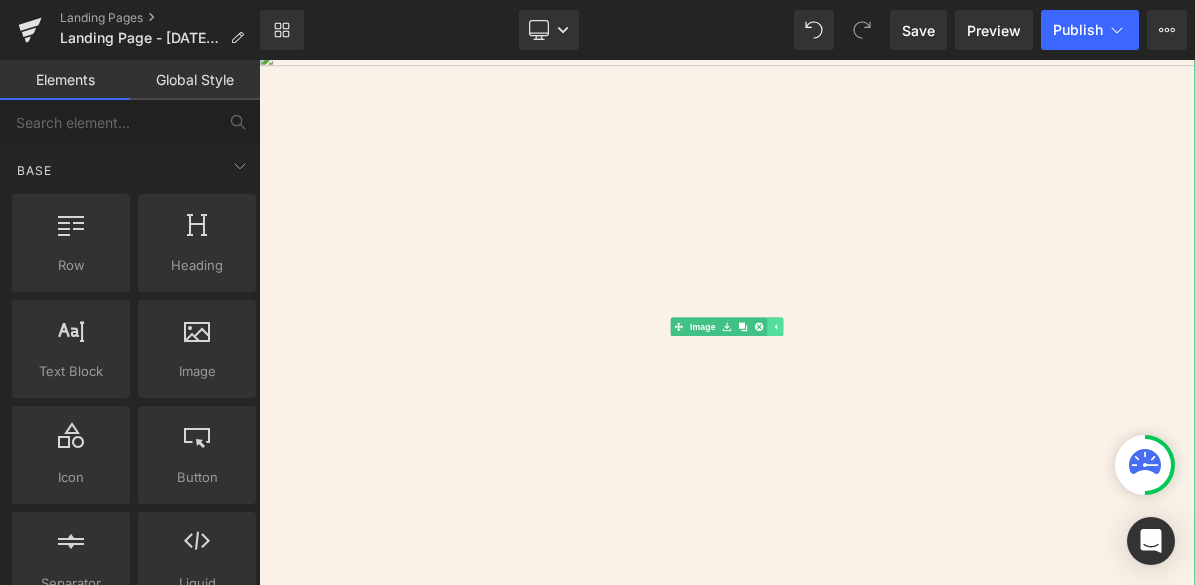 click at bounding box center (926, 405) 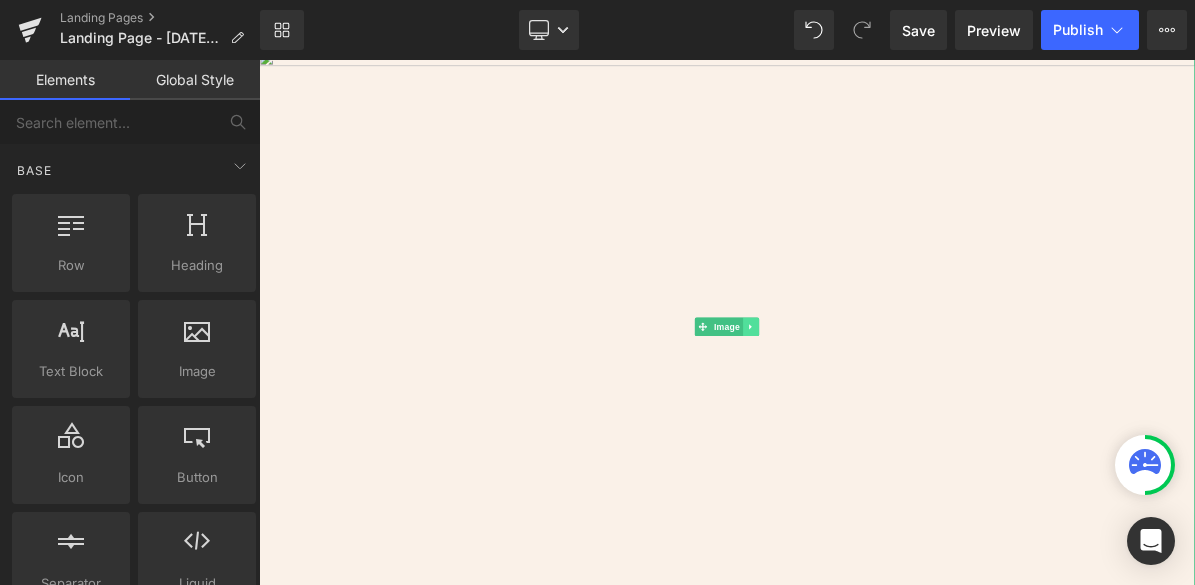 click 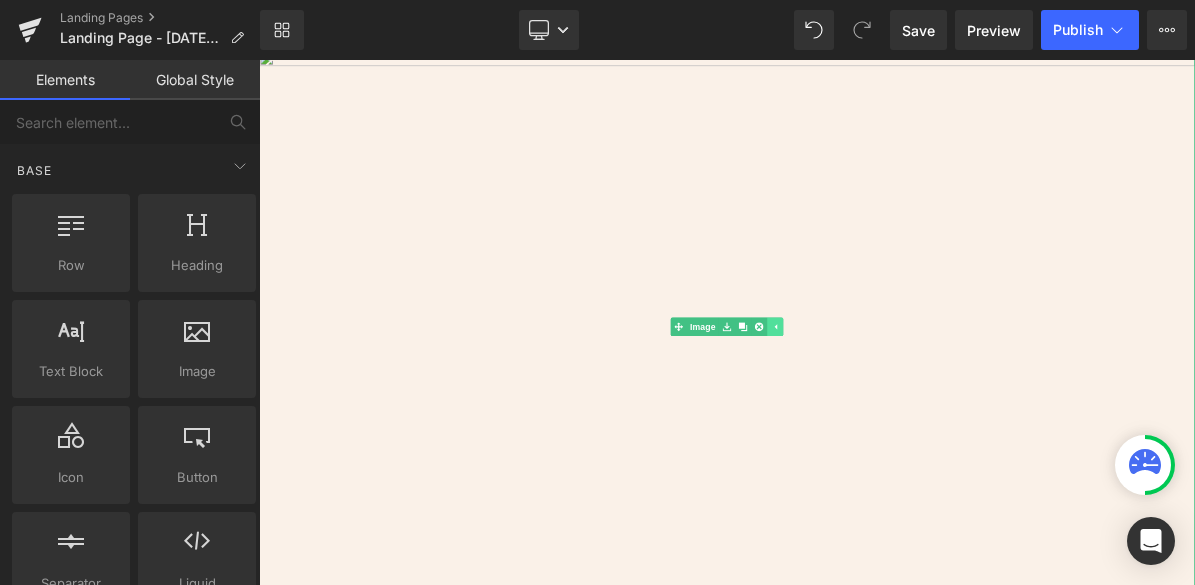 click 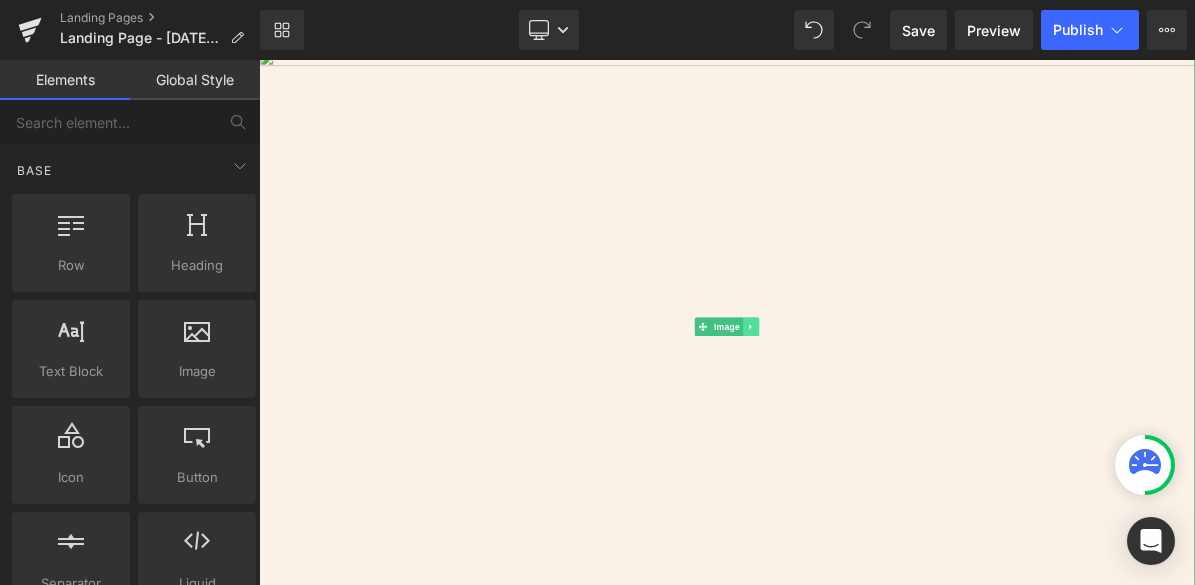 click at bounding box center (895, 405) 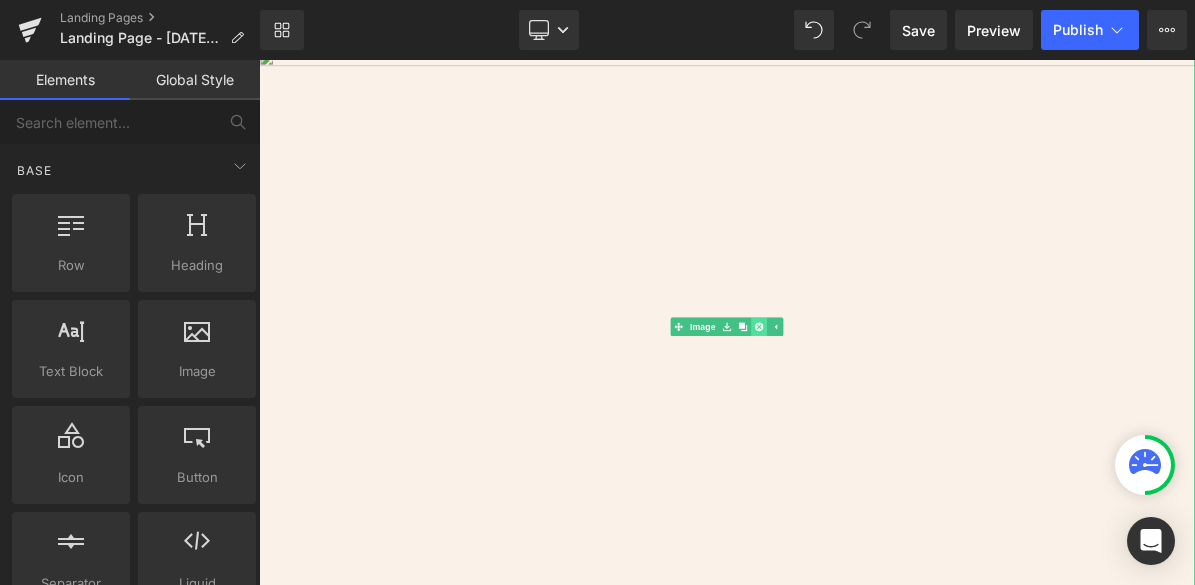 click at bounding box center [905, 405] 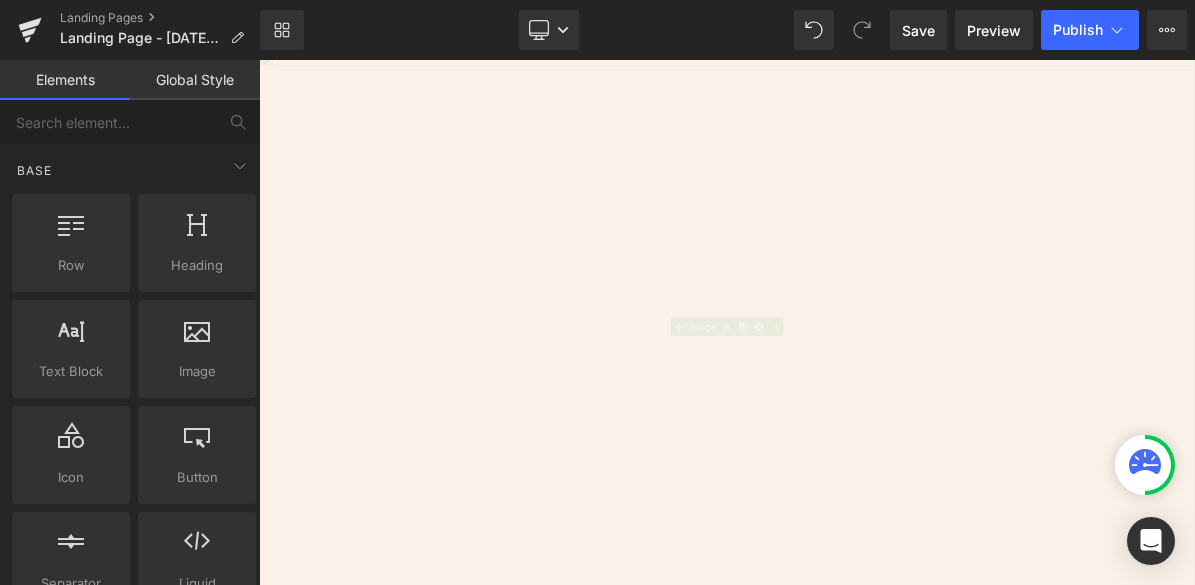 scroll, scrollTop: 0, scrollLeft: 0, axis: both 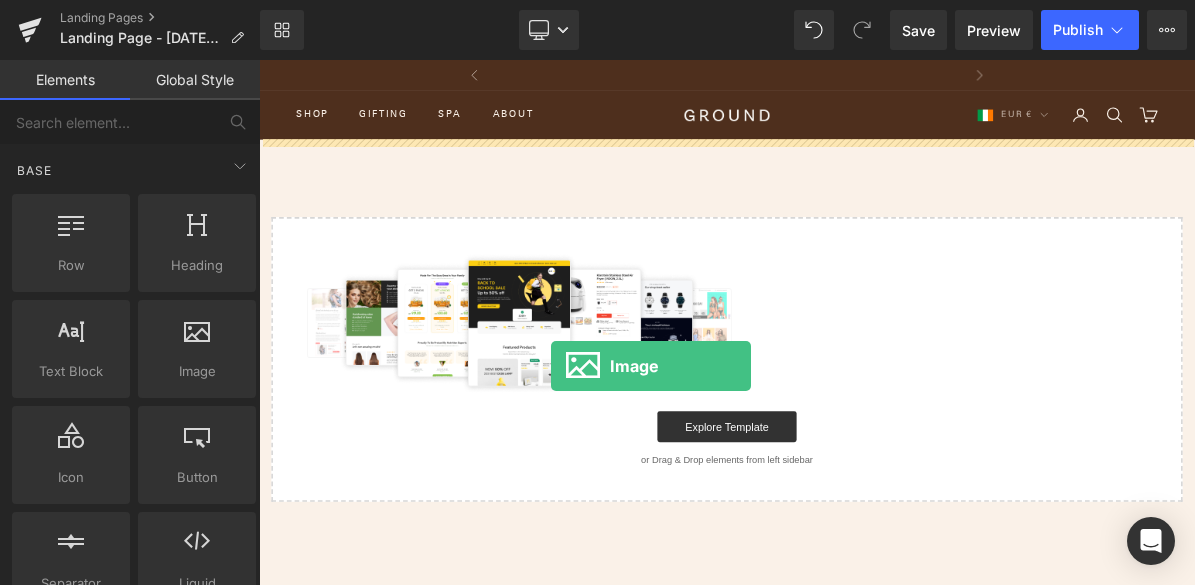 drag, startPoint x: 479, startPoint y: 426, endPoint x: 634, endPoint y: 455, distance: 157.68958 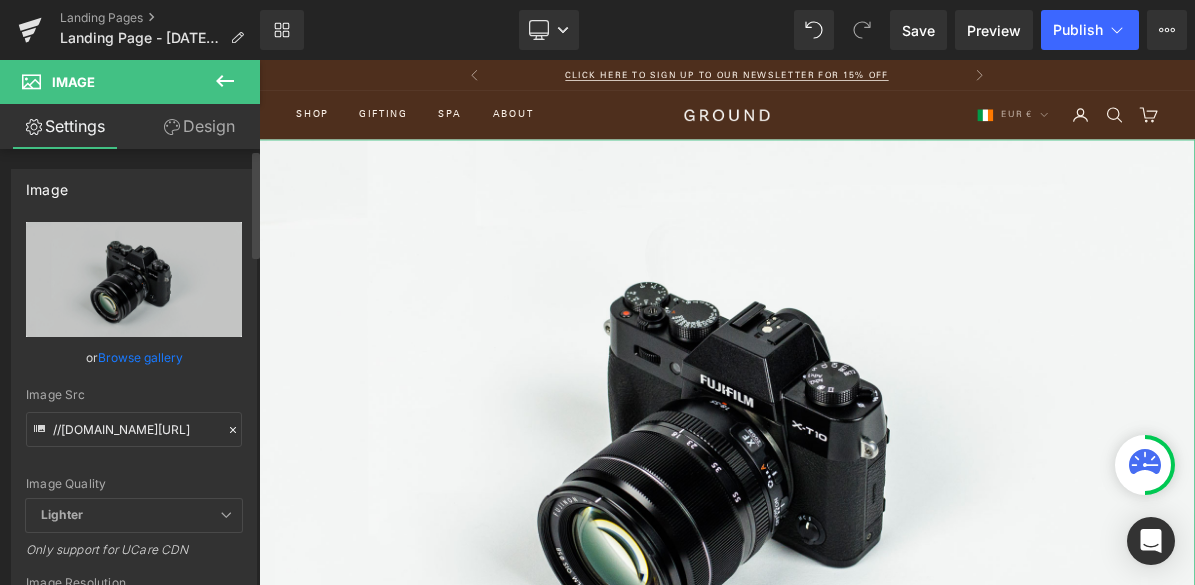 click on "Browse gallery" at bounding box center [140, 357] 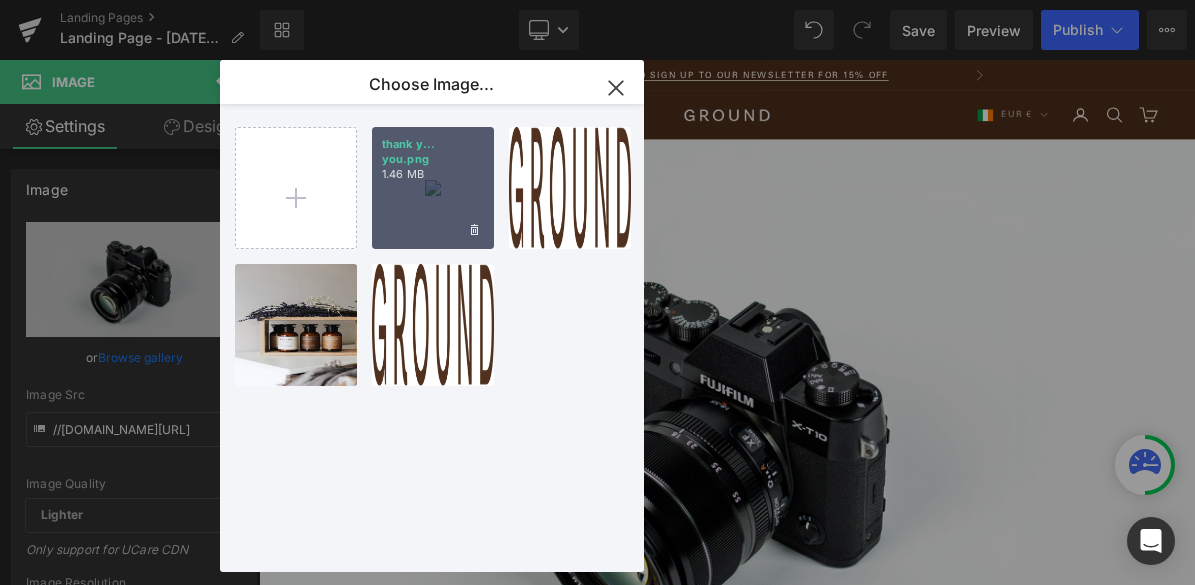 click on "thank y... you.png 1.46 MB" at bounding box center (433, 188) 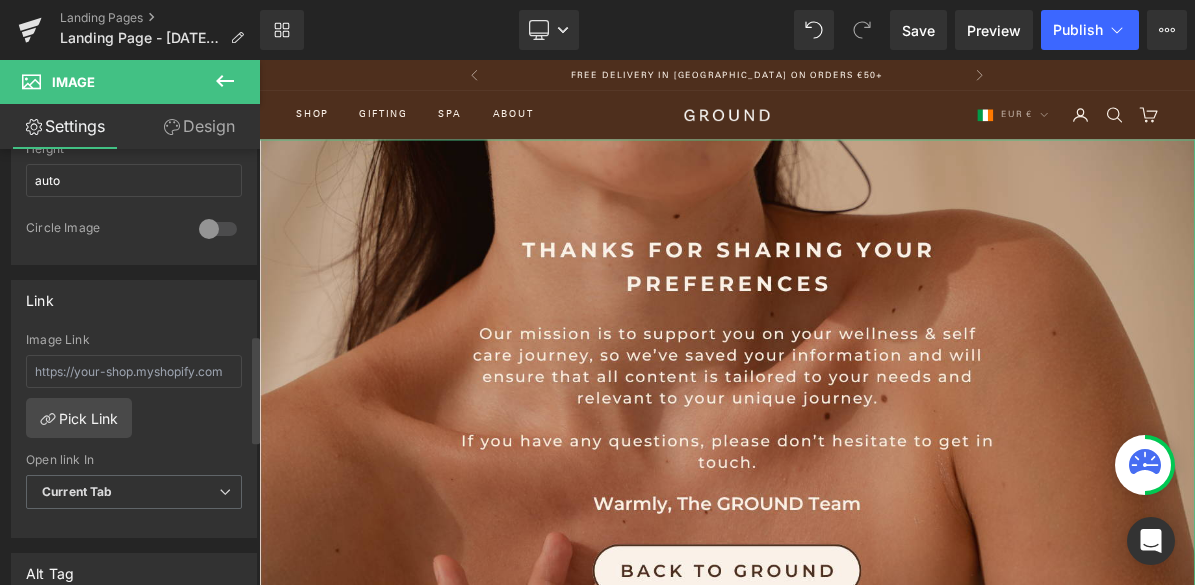 scroll, scrollTop: 750, scrollLeft: 0, axis: vertical 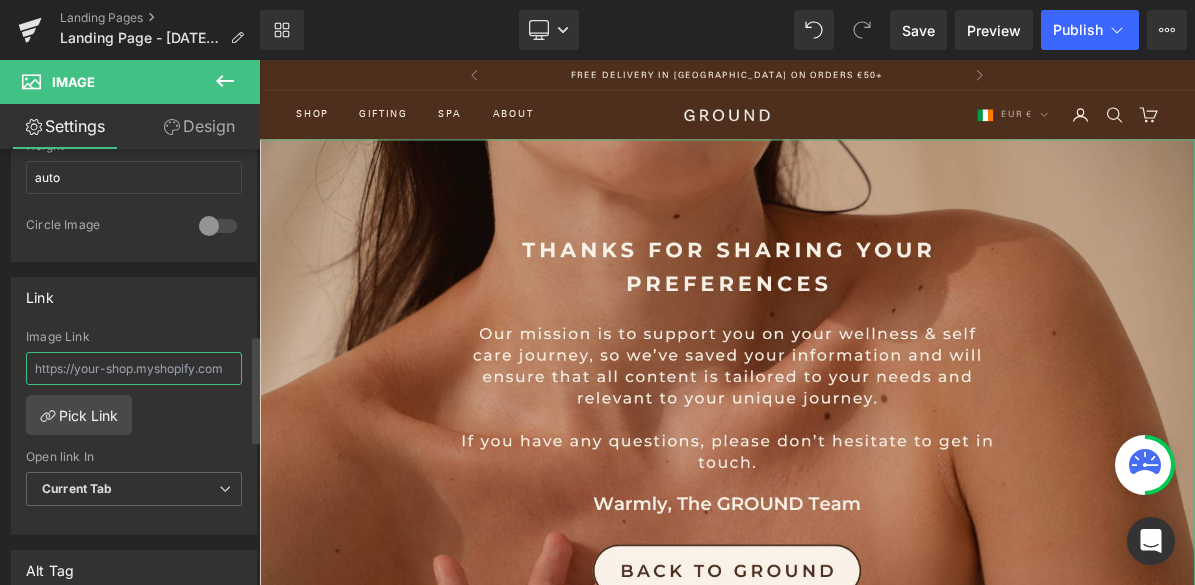 click at bounding box center [134, 368] 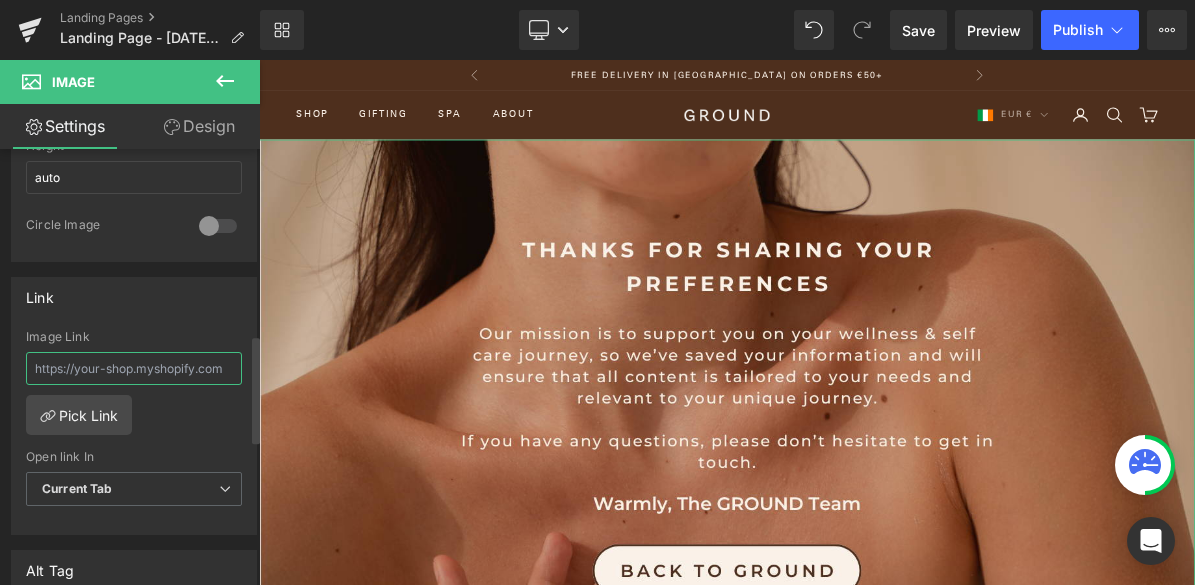 paste on "[URL][DOMAIN_NAME]" 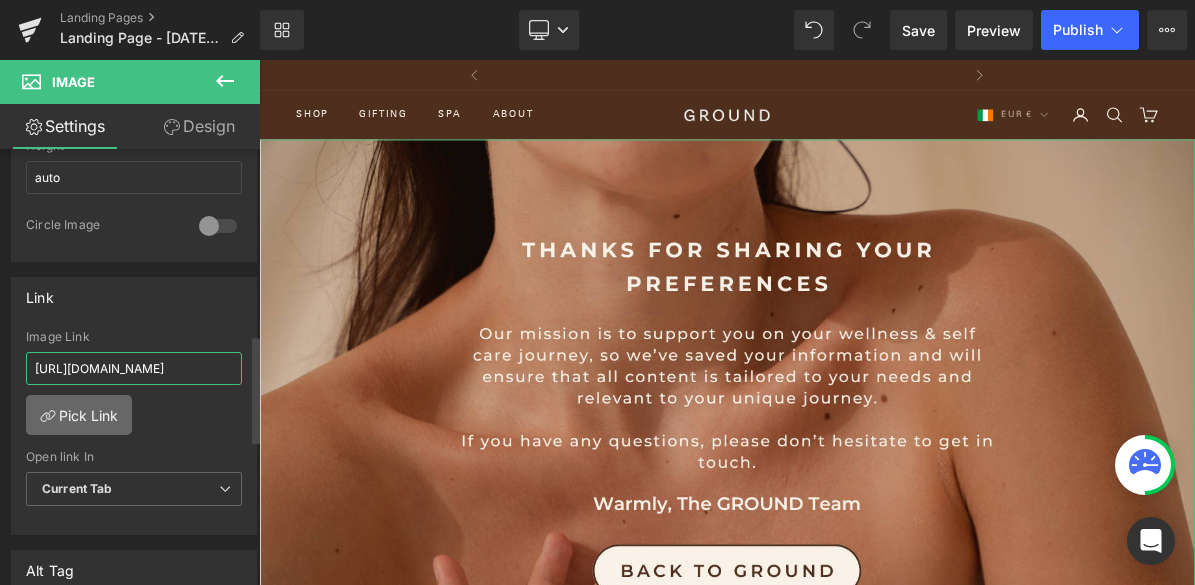 type on "[URL][DOMAIN_NAME]" 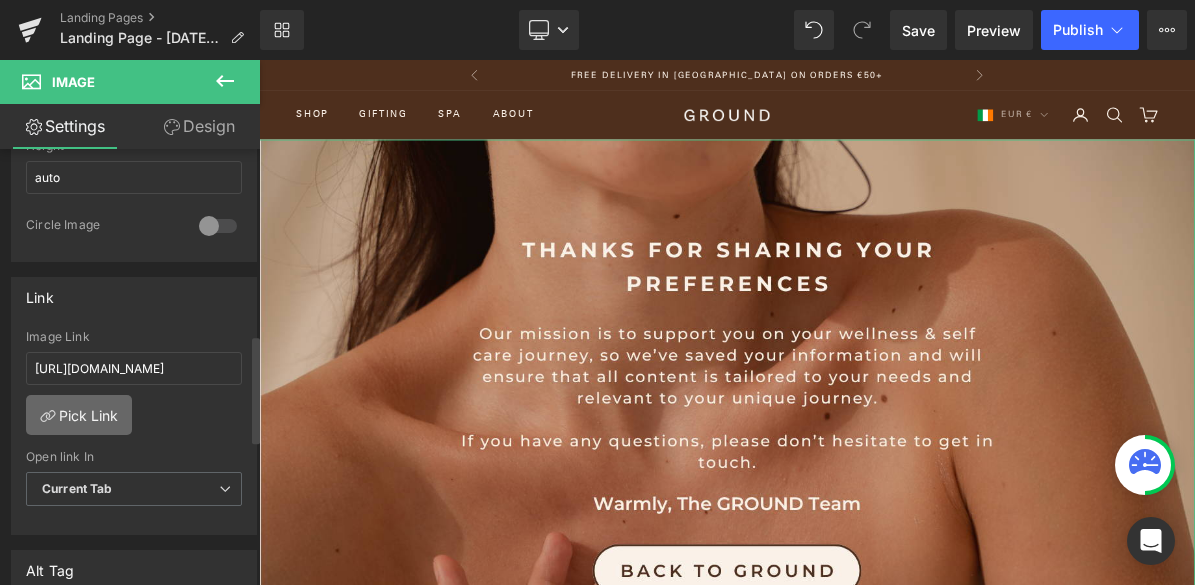 click on "Pick Link" at bounding box center (79, 415) 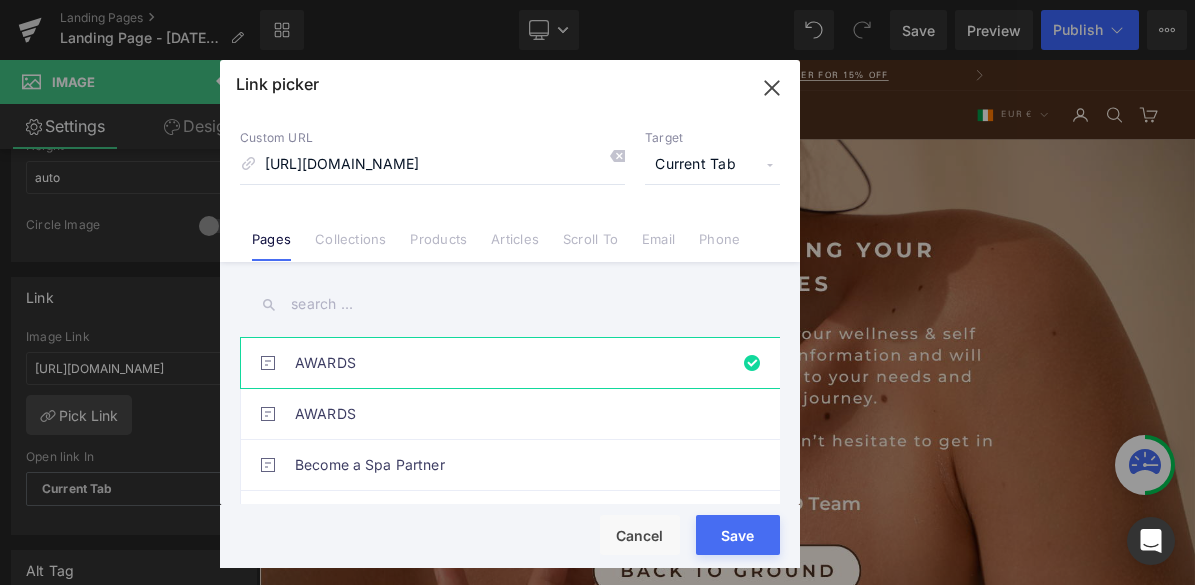 click on "Save" at bounding box center (738, 535) 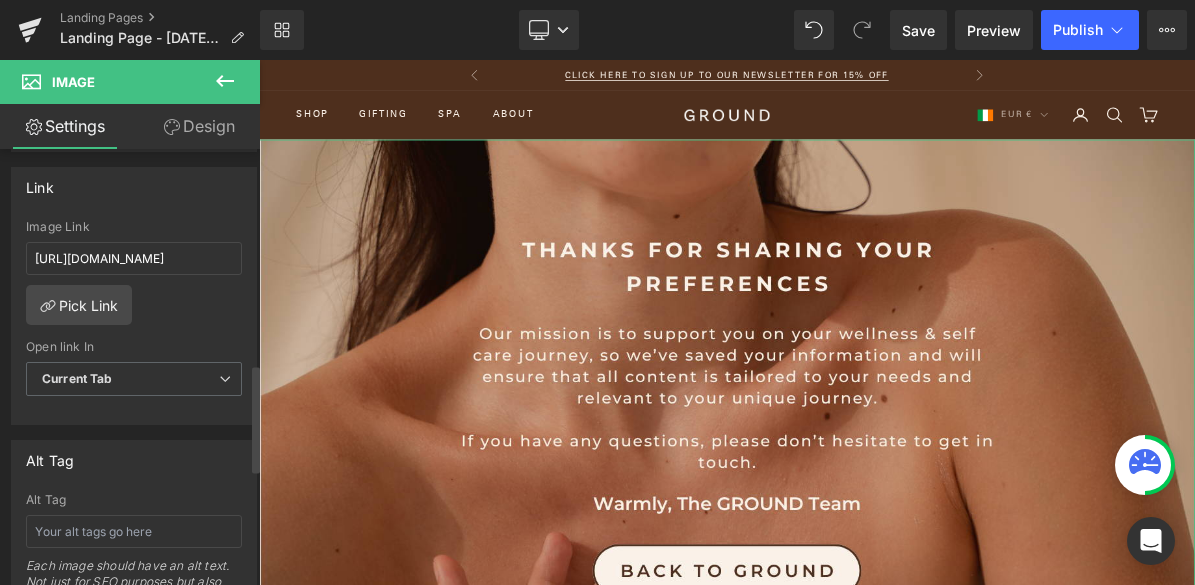 scroll, scrollTop: 872, scrollLeft: 0, axis: vertical 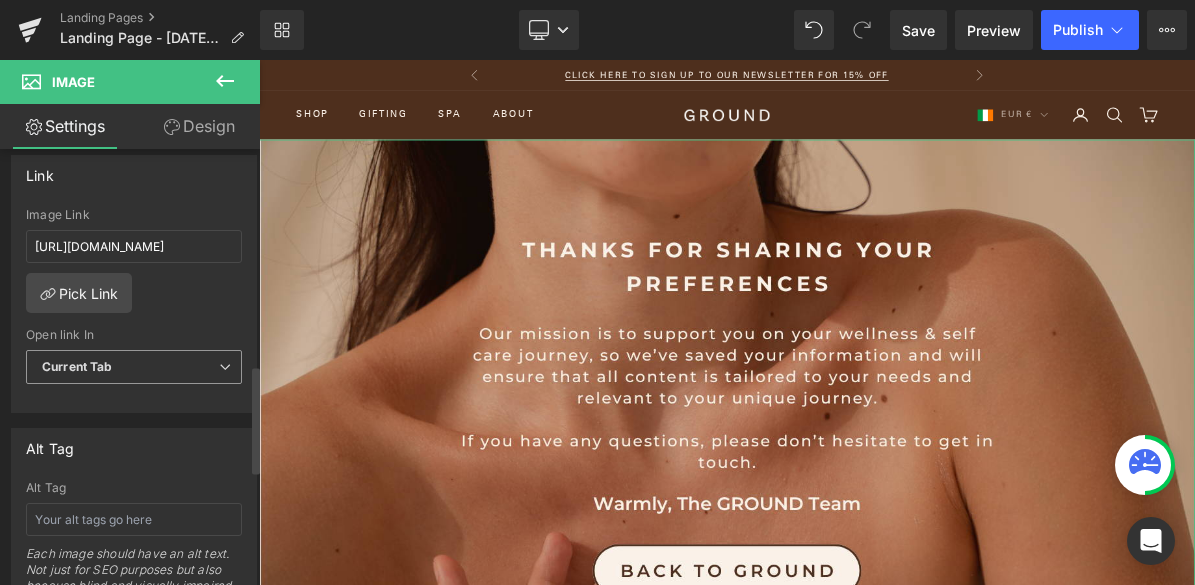 click on "Current Tab" at bounding box center [134, 367] 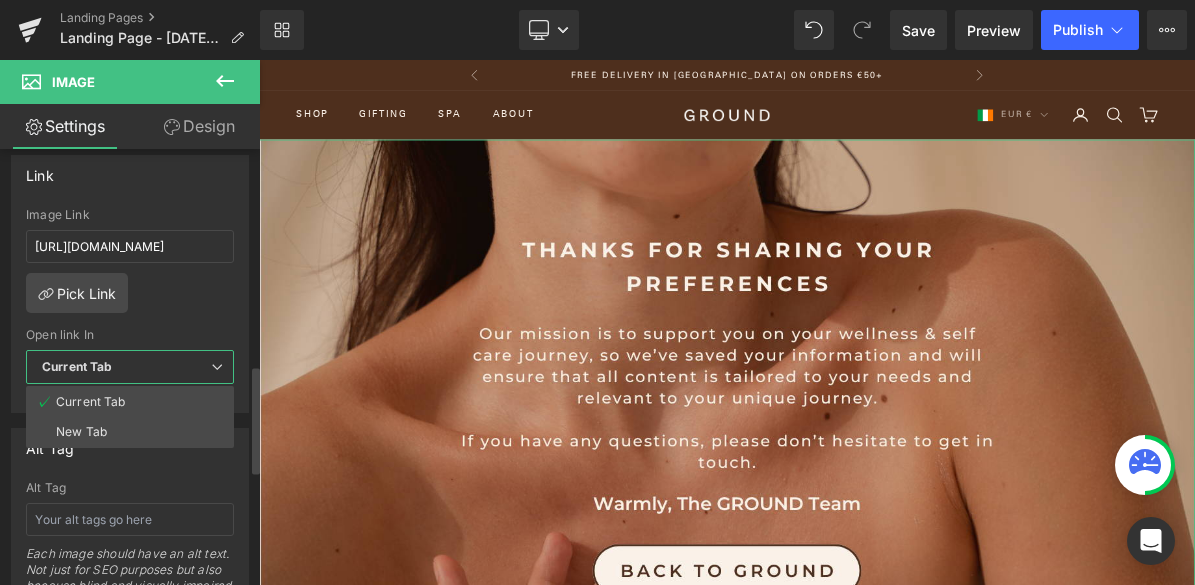 click on "Current Tab" at bounding box center (130, 367) 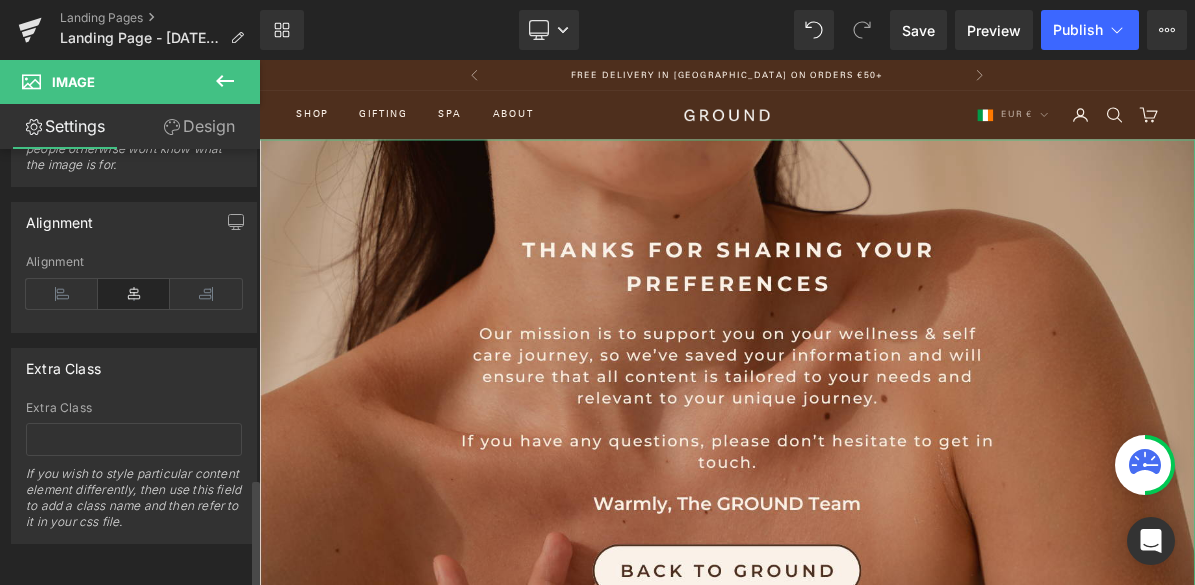 scroll, scrollTop: 1339, scrollLeft: 0, axis: vertical 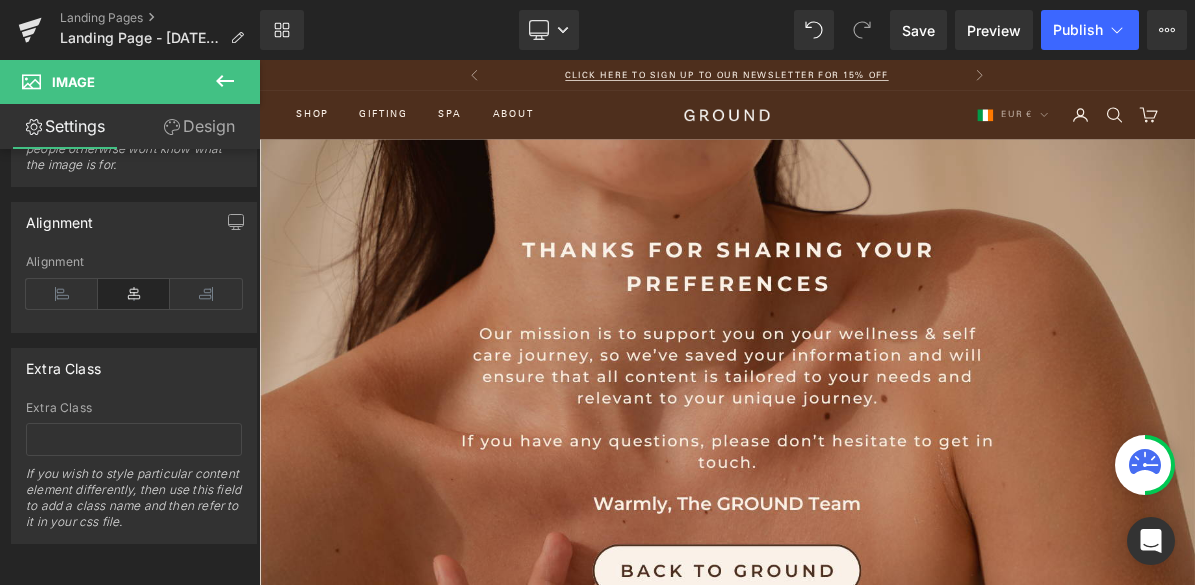 click 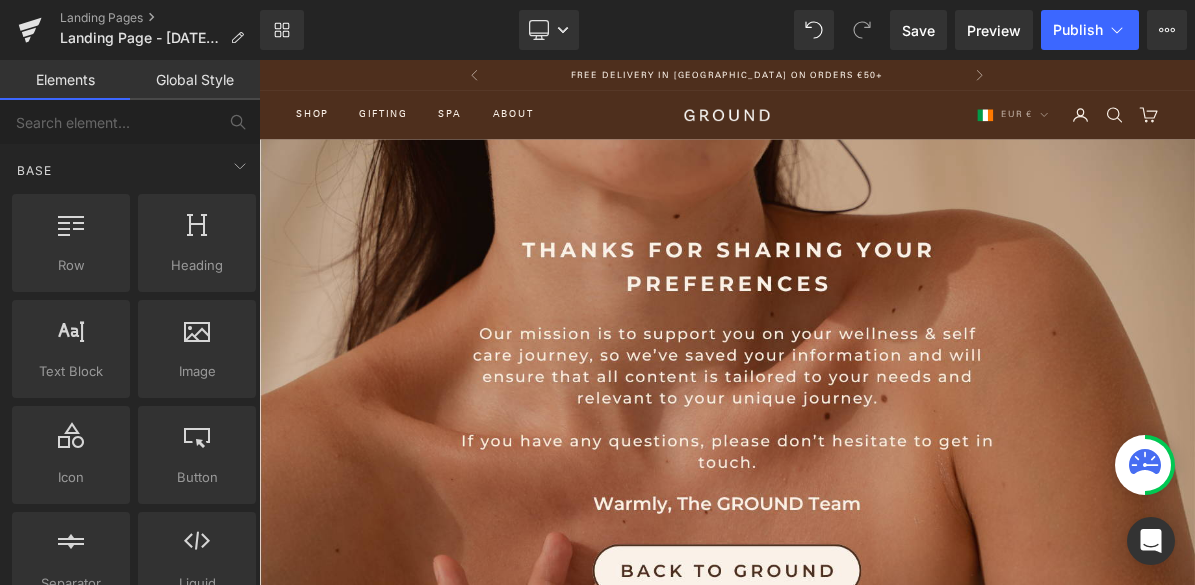 click on "Global Style" at bounding box center [195, 80] 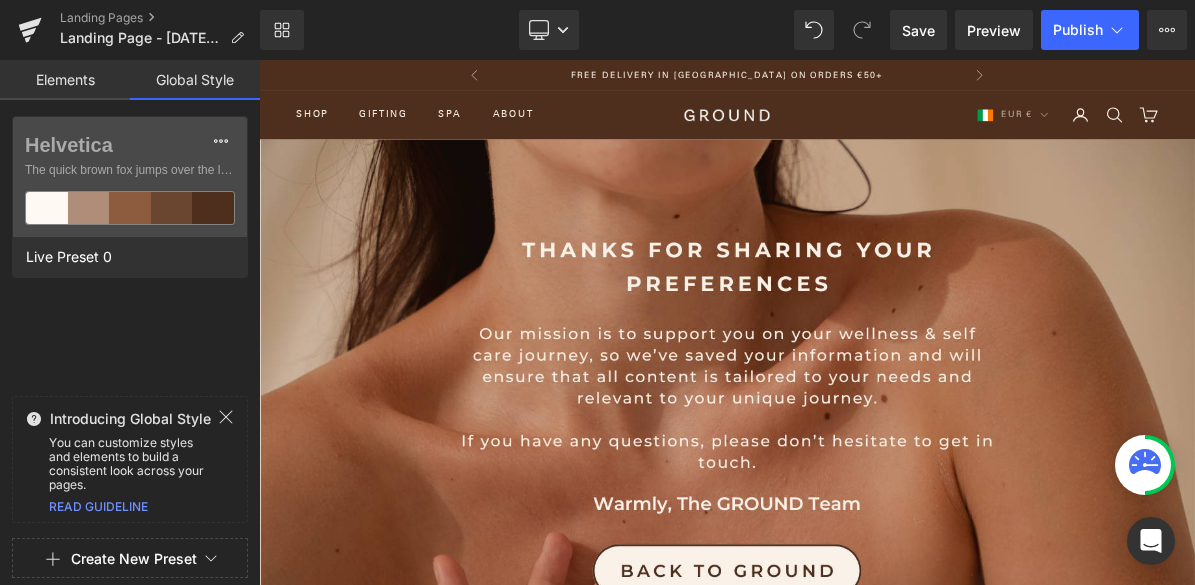 click 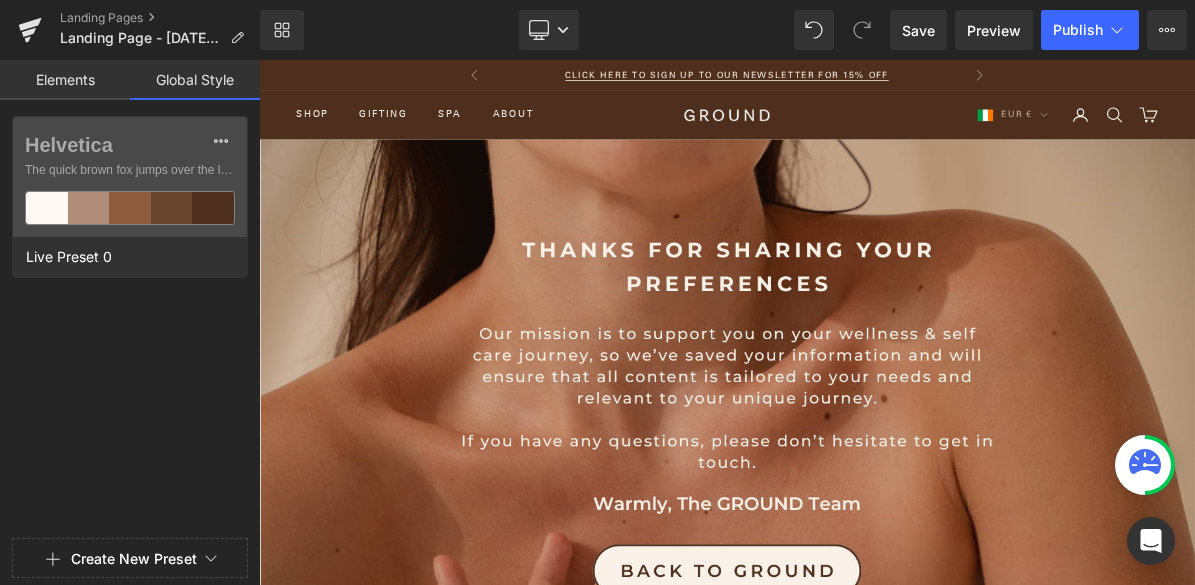 click on "Previous
Free Delivery in [GEOGRAPHIC_DATA] on orders €50+ CLICK HERE TO SIGN UP TO OUR NEWSLETTER FOR 15% OFF
Next" at bounding box center [864, 80] 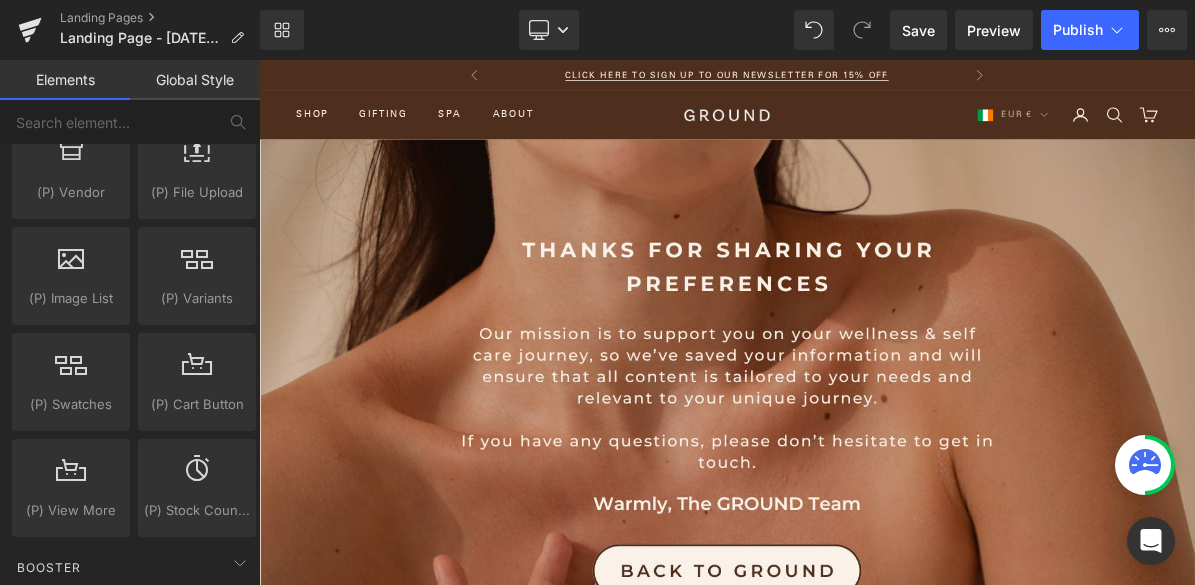 scroll, scrollTop: 2228, scrollLeft: 0, axis: vertical 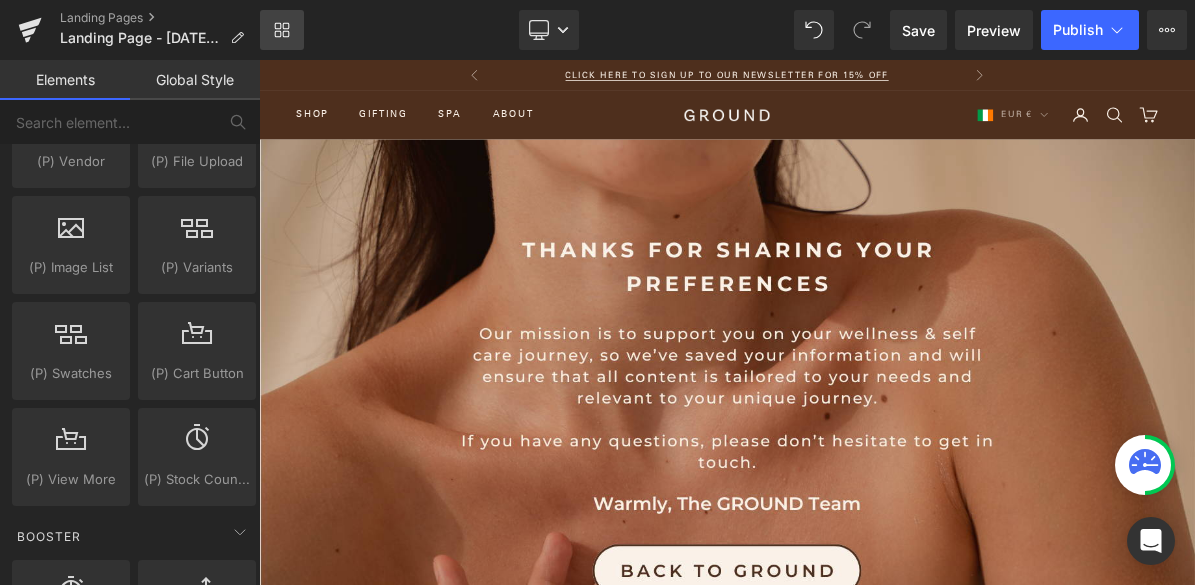 click on "Library" at bounding box center [282, 30] 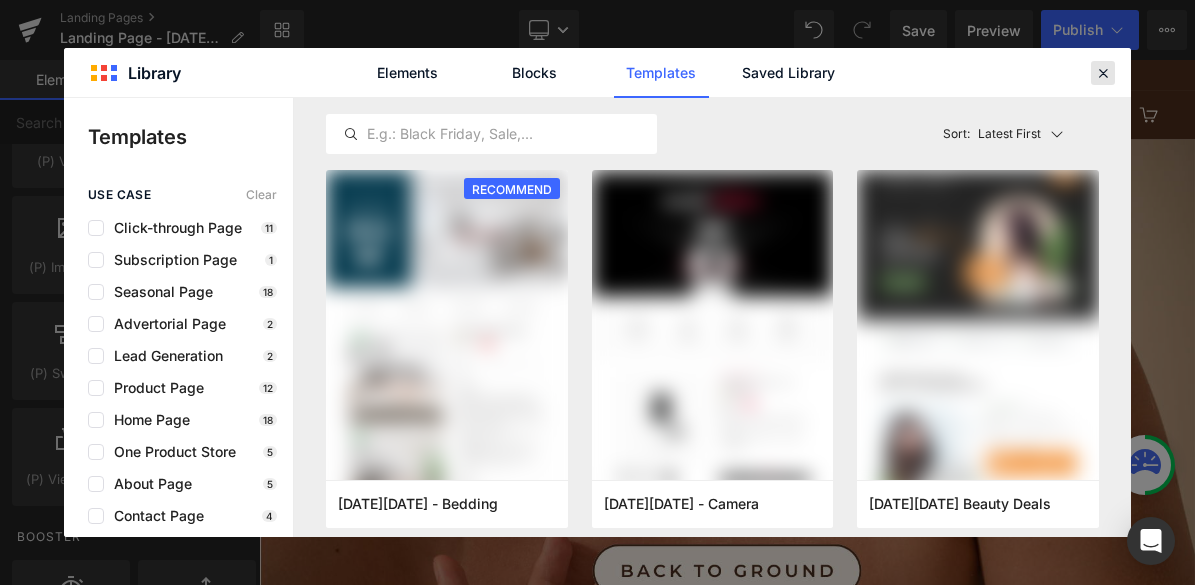 click at bounding box center (1103, 73) 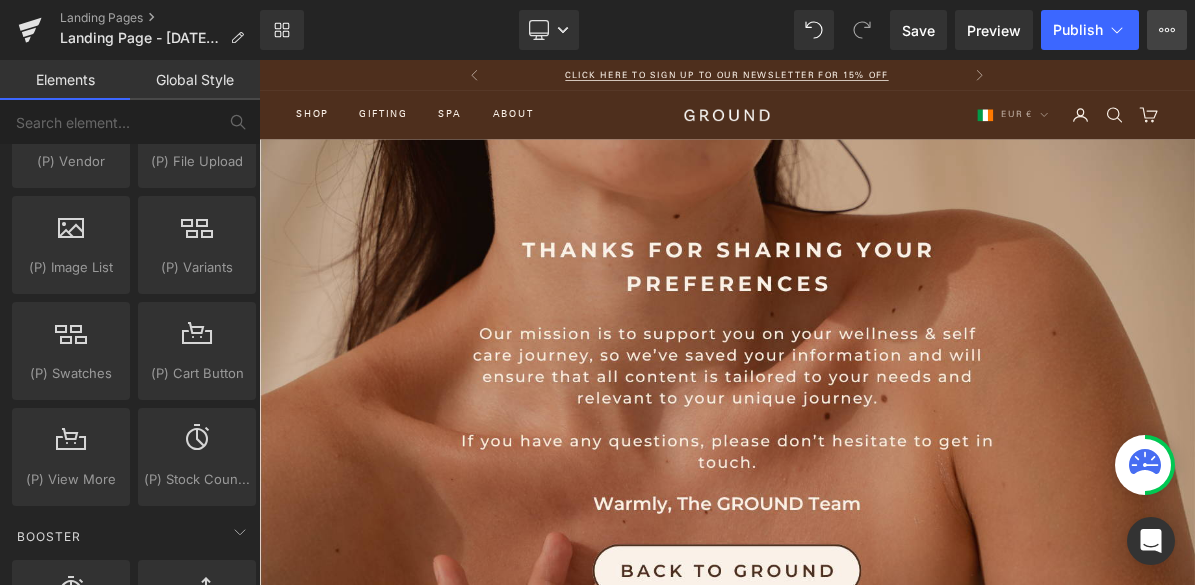 click on "Upgrade Plan View Live Page View with current Template Save Template to Library Schedule Publish  Optimize  Publish Settings Shortcuts" at bounding box center (1167, 30) 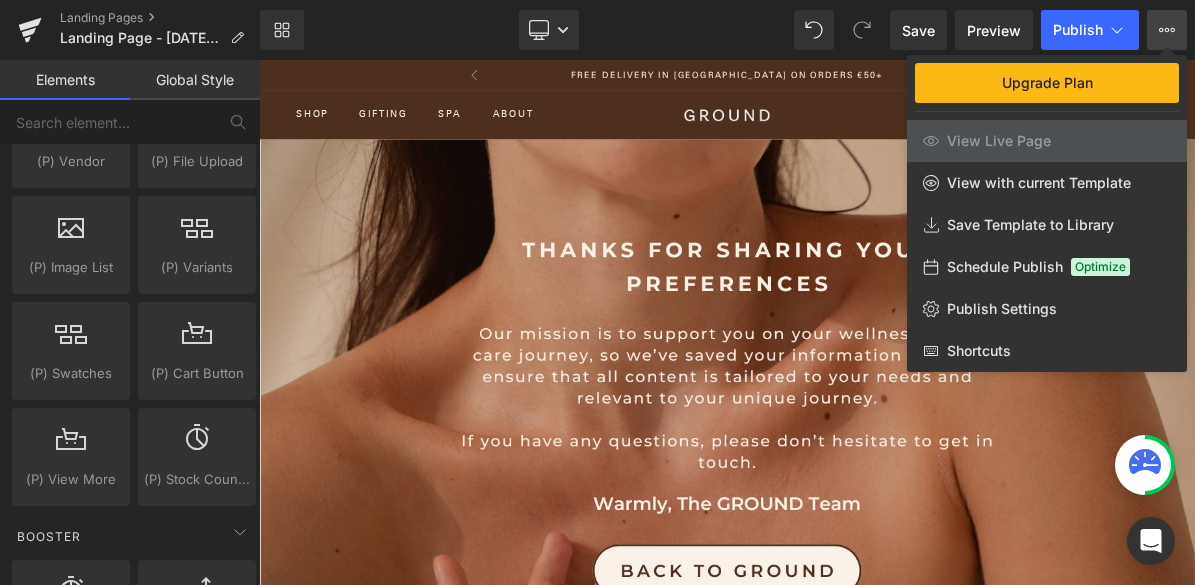 click at bounding box center [727, 322] 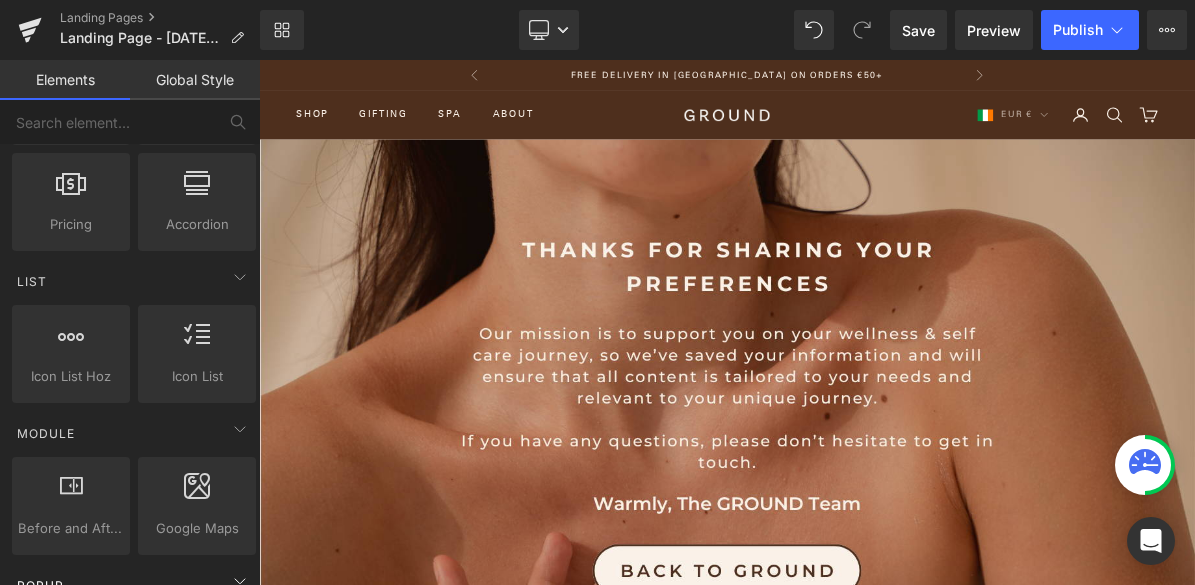 scroll, scrollTop: 0, scrollLeft: 0, axis: both 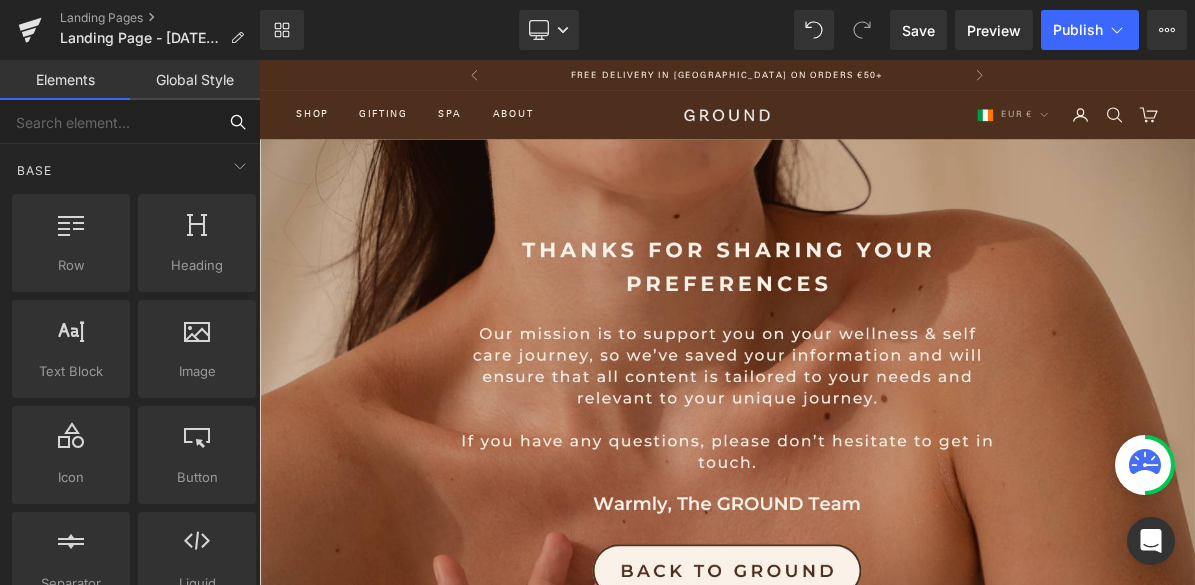 click at bounding box center (108, 122) 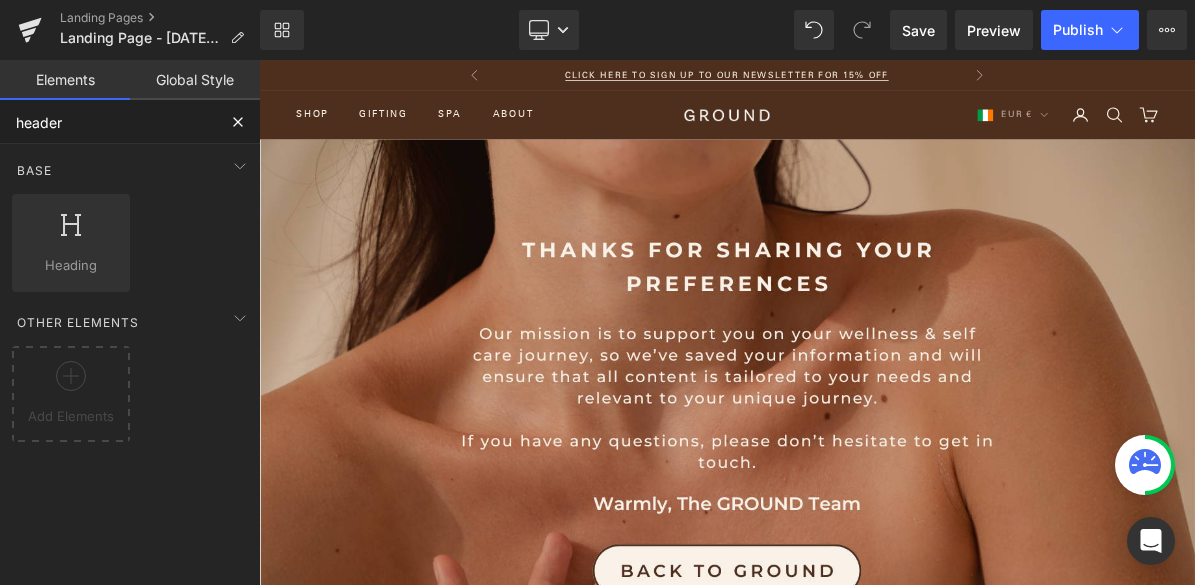 type on "header" 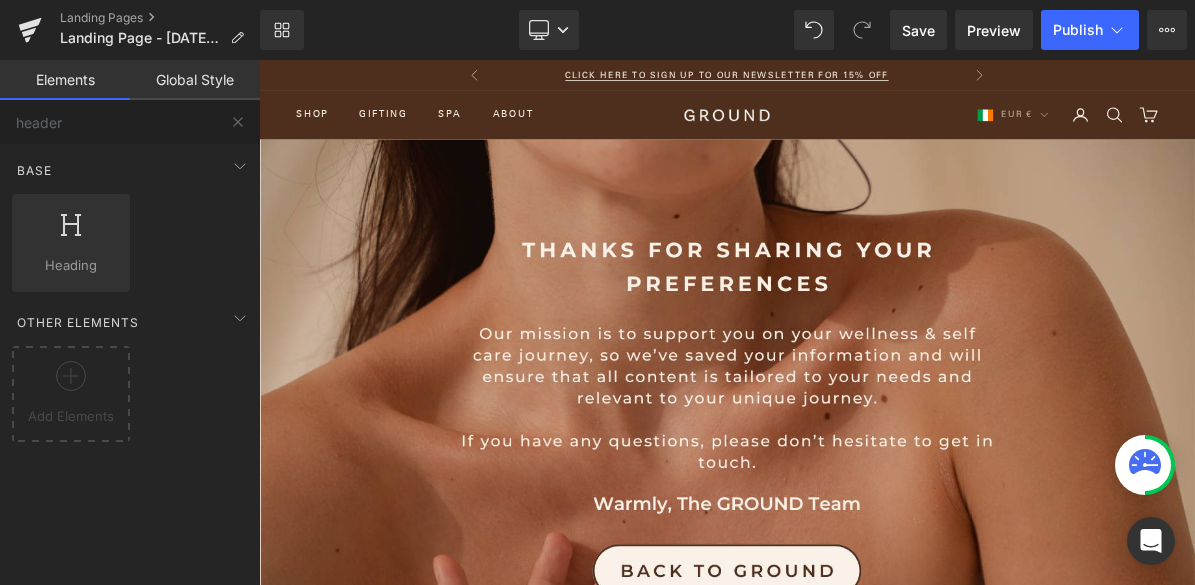 click on "Global Style" at bounding box center (195, 80) 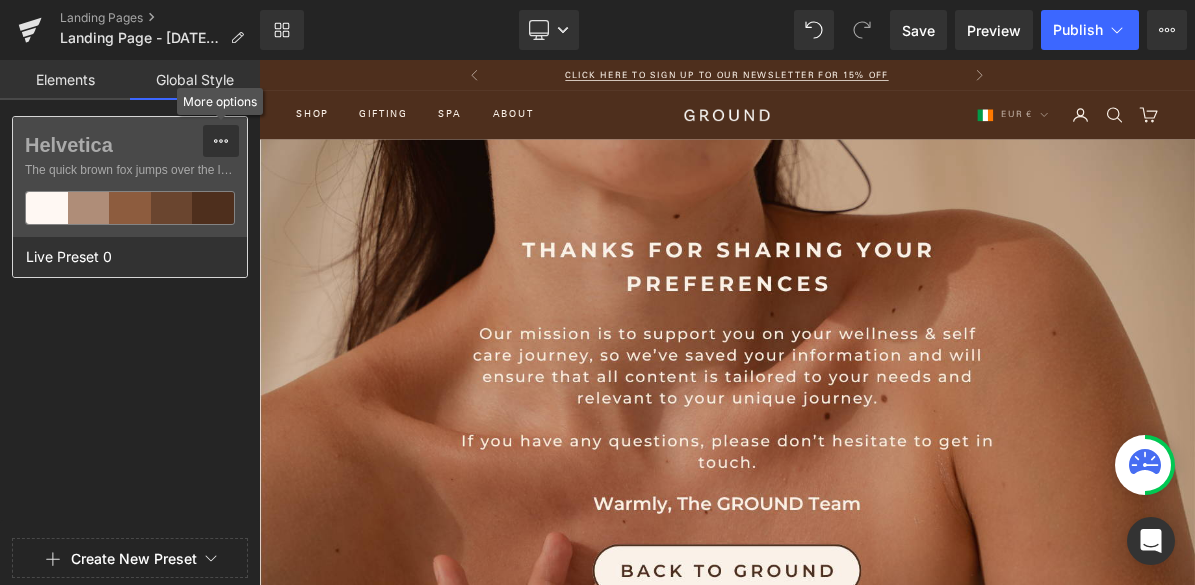 click at bounding box center (221, 141) 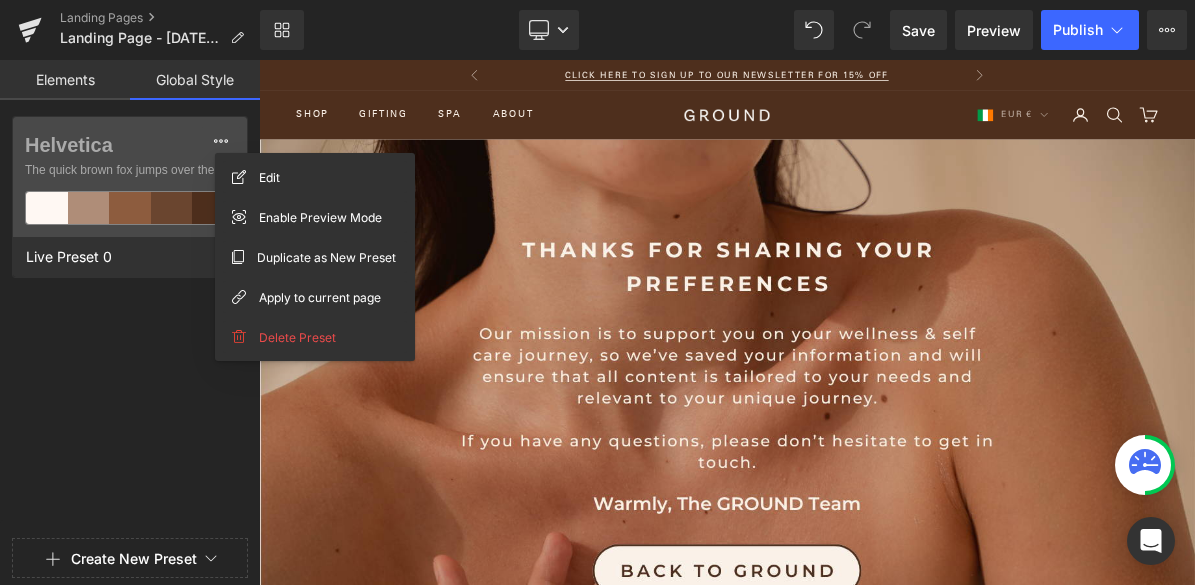 click on "Helvetica  The quick brown fox jumps over the lazy...  Live Preset 0" at bounding box center (130, 323) 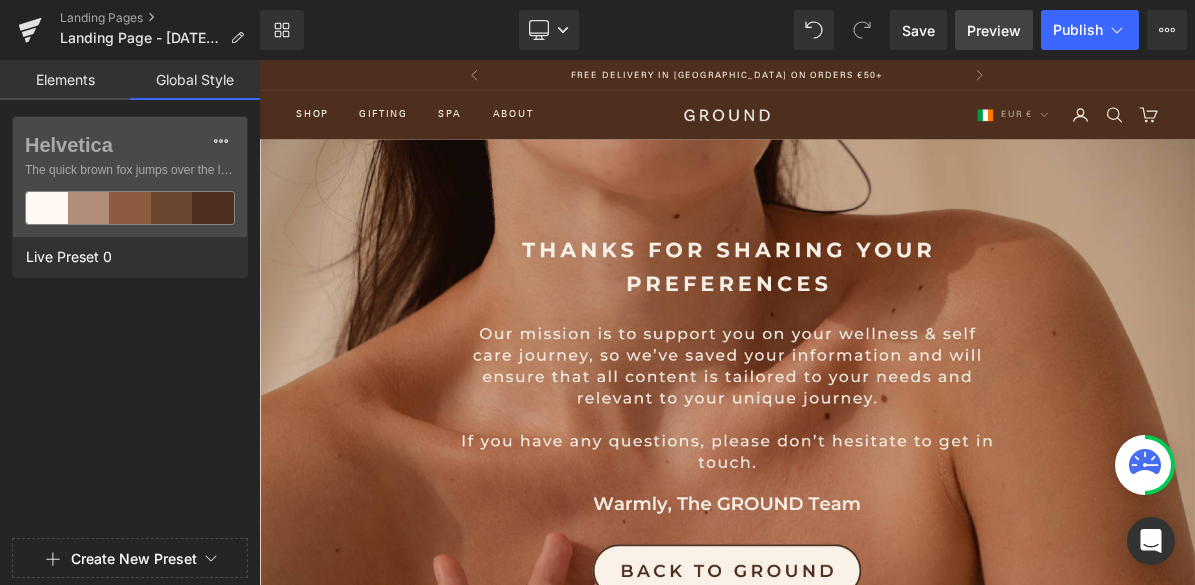 click on "Preview" at bounding box center [994, 30] 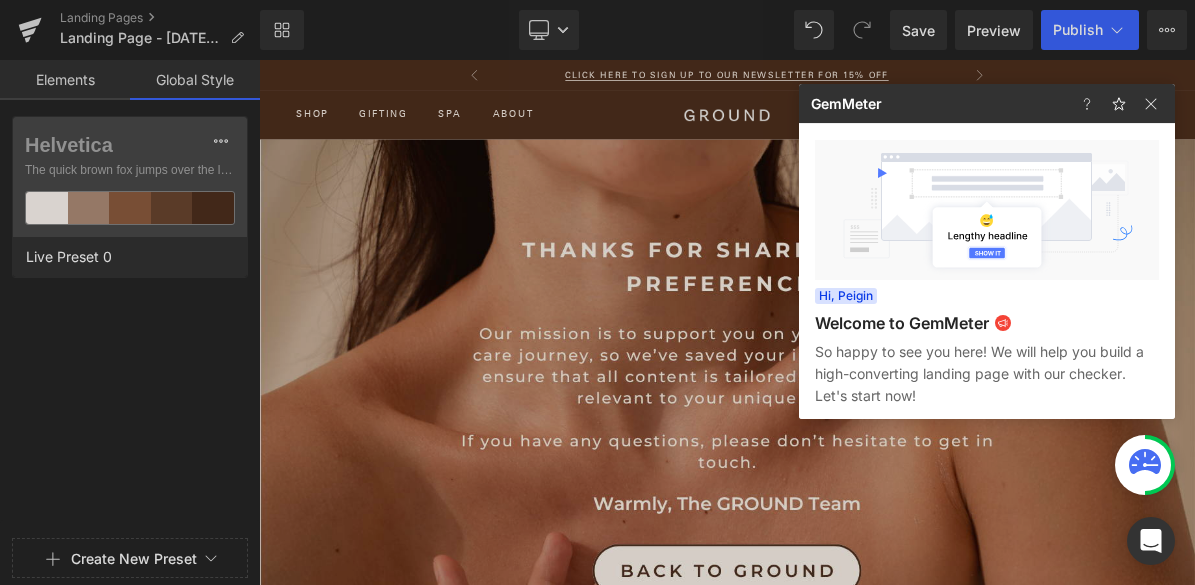 click at bounding box center [597, 292] 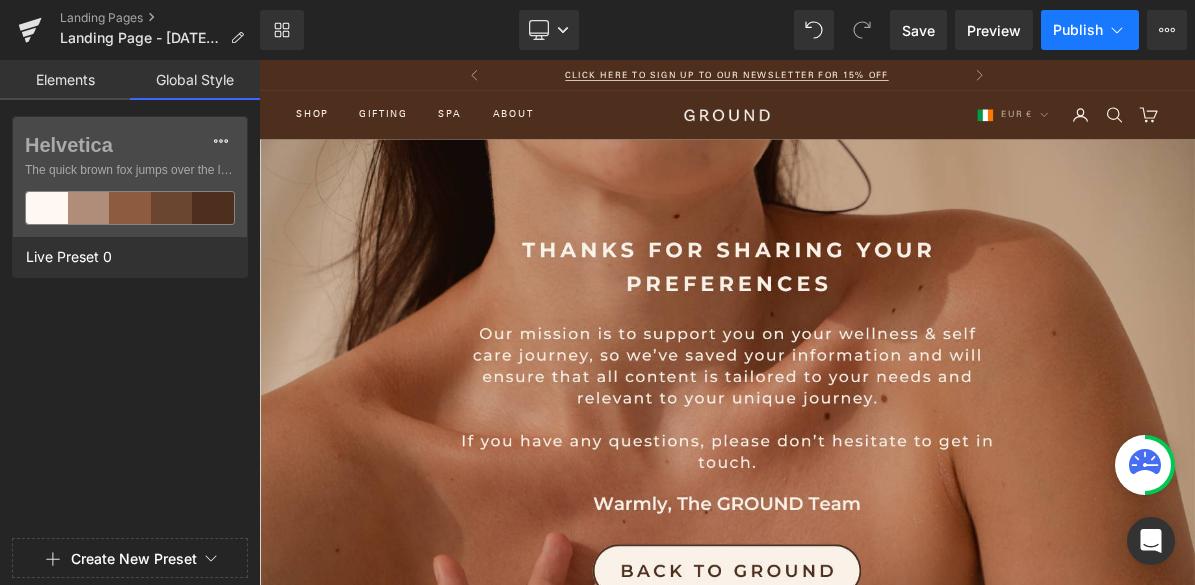 click on "Publish" at bounding box center [1078, 30] 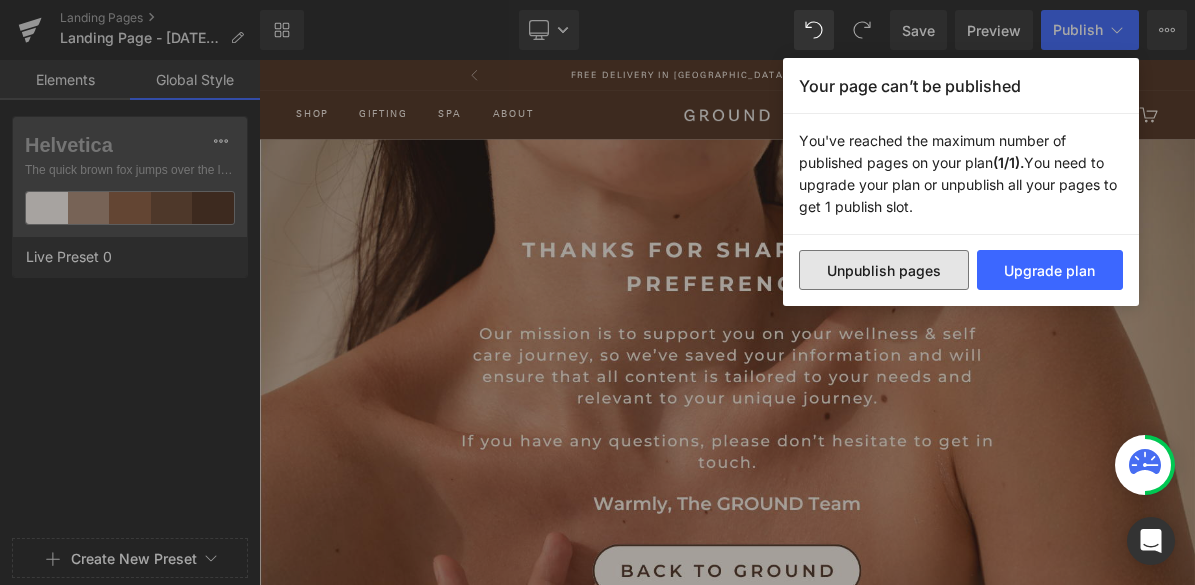click on "Unpublish pages" at bounding box center [884, 270] 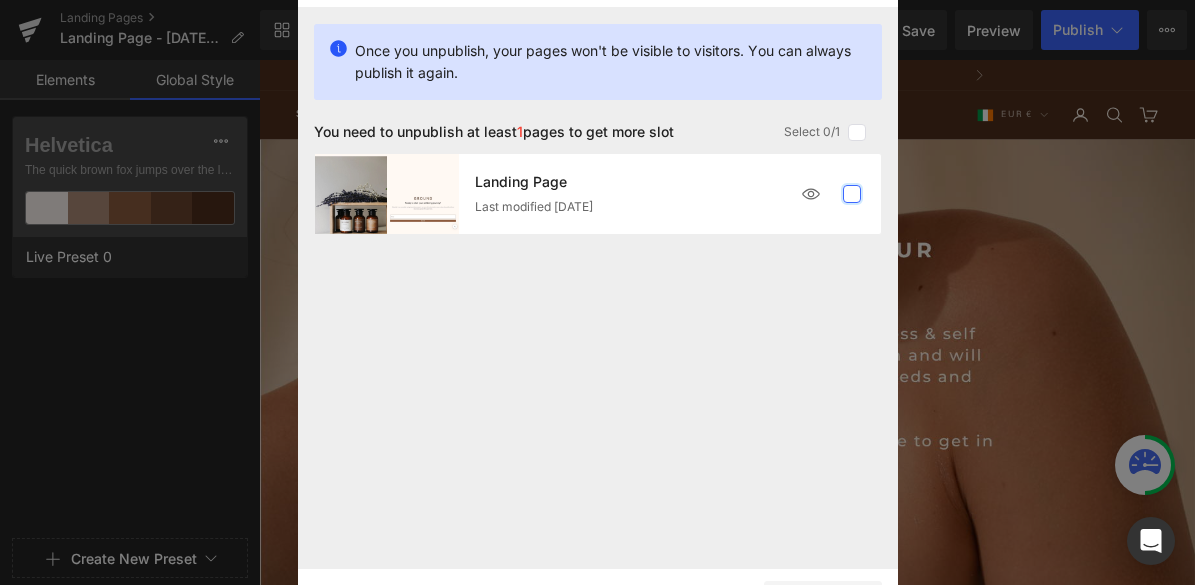 click at bounding box center (852, 194) 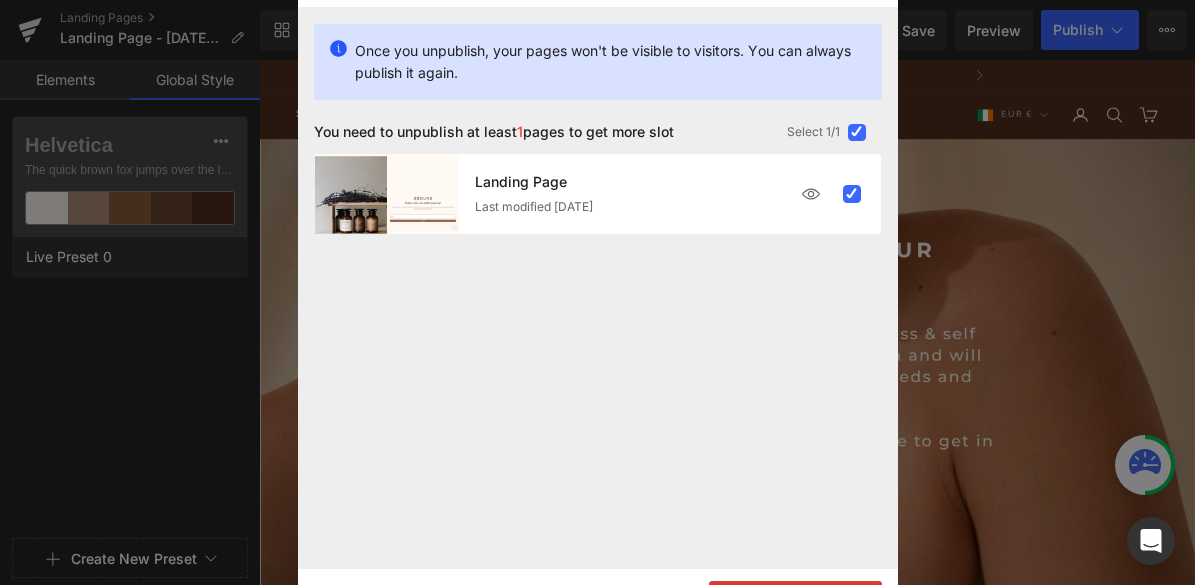 click on "Unpublish  1 pages" at bounding box center (795, 601) 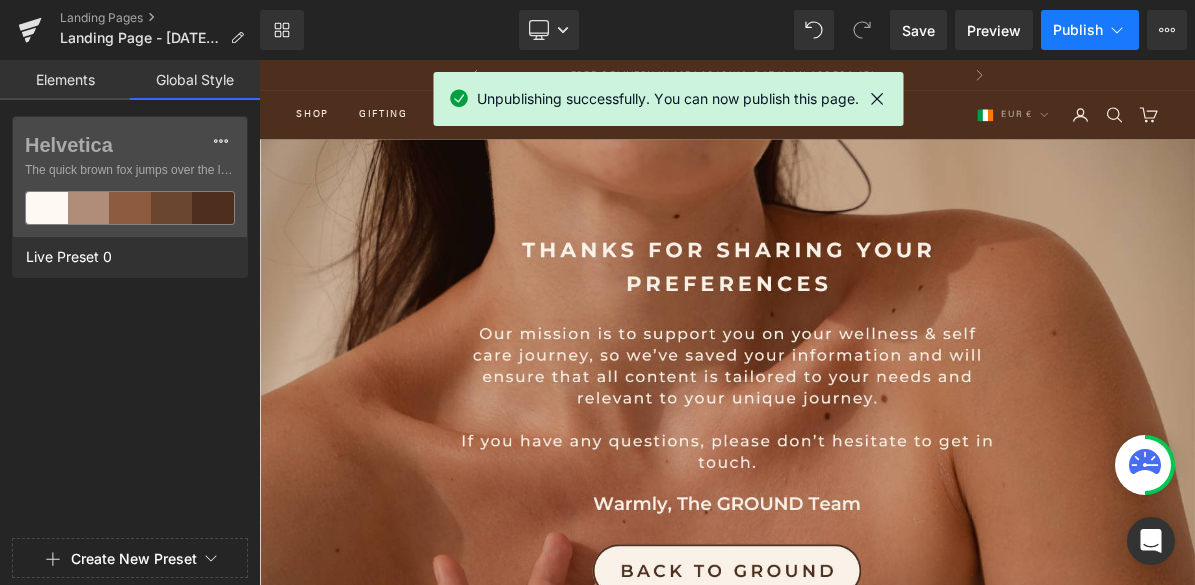 click on "Publish" at bounding box center (1078, 30) 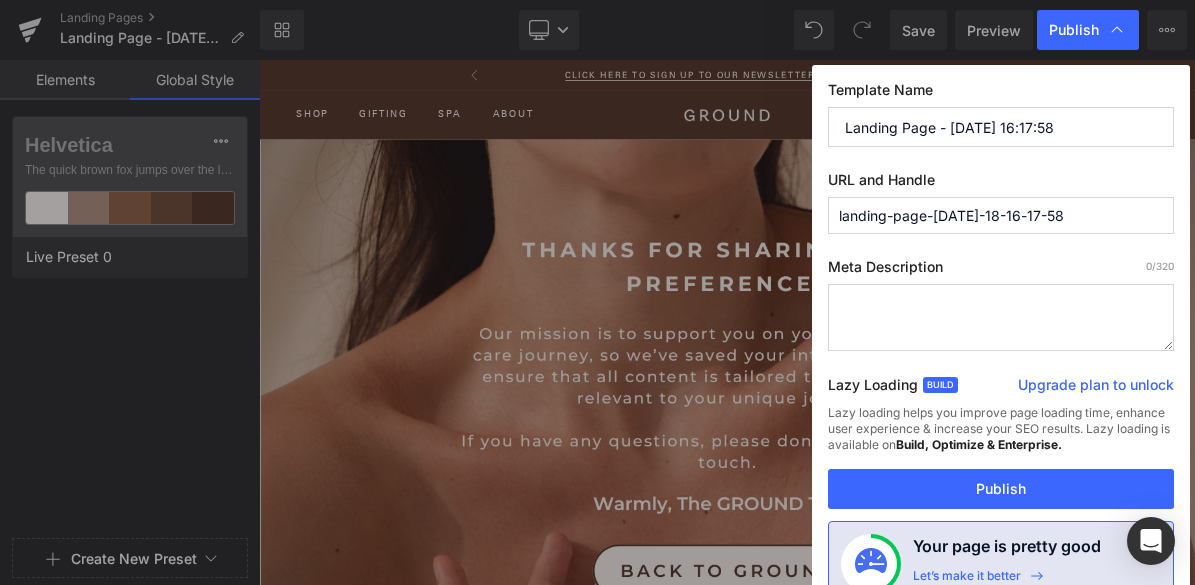 drag, startPoint x: 1015, startPoint y: 132, endPoint x: 756, endPoint y: 132, distance: 259 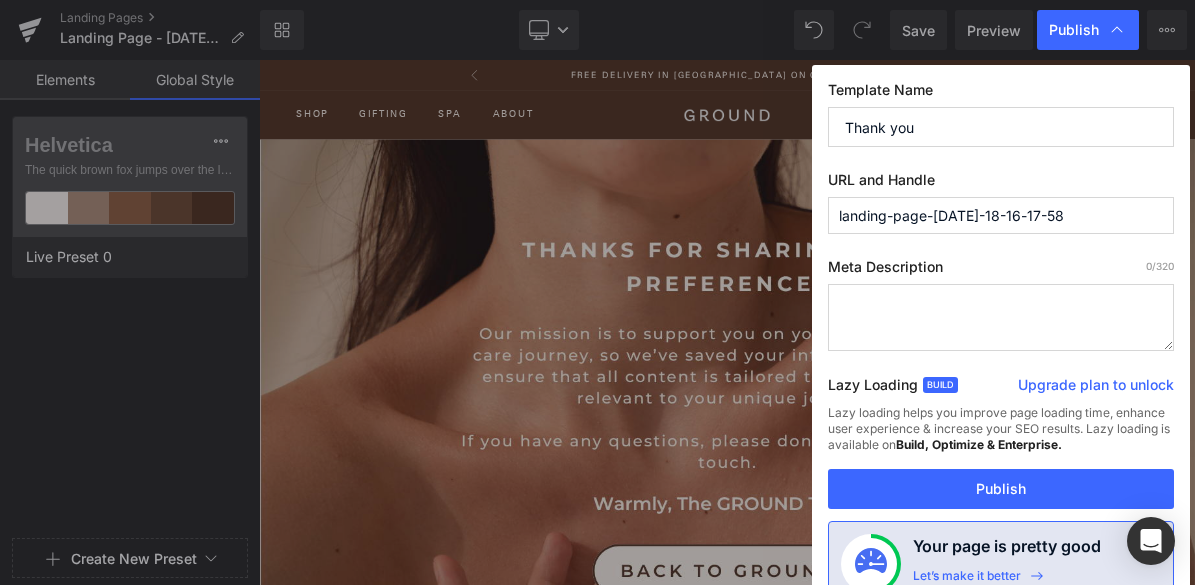 type on "Thank you" 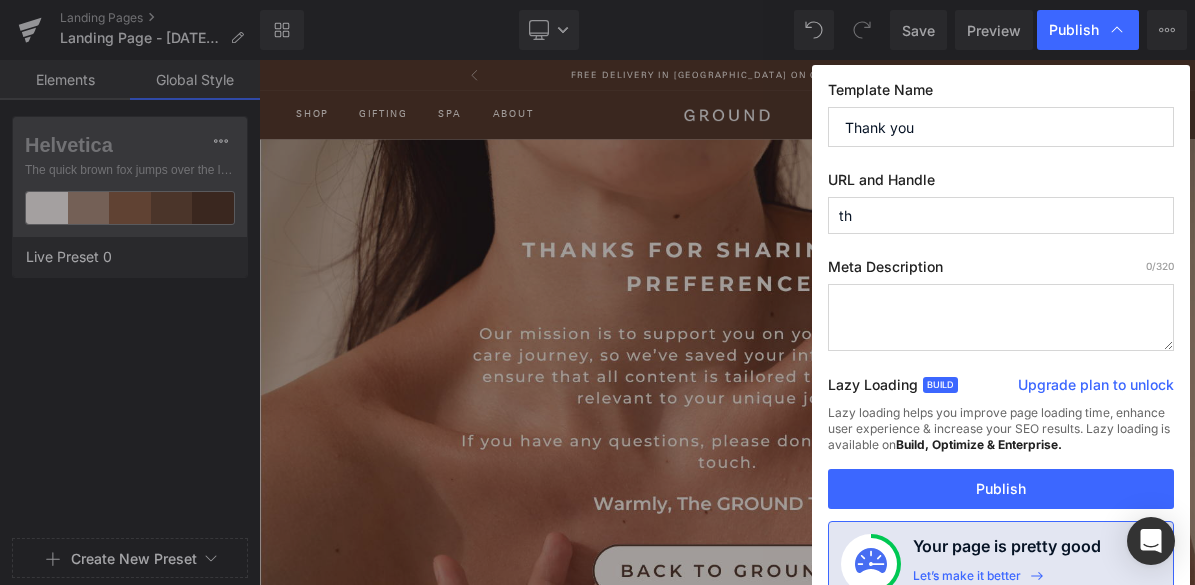 type on "t" 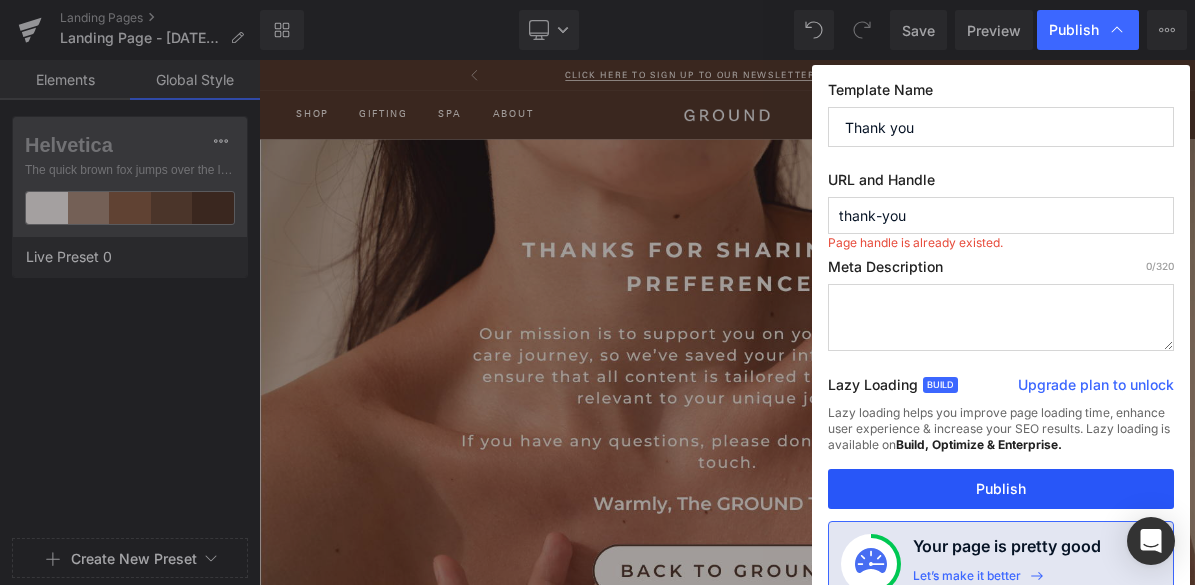 click on "Publish" at bounding box center [1001, 489] 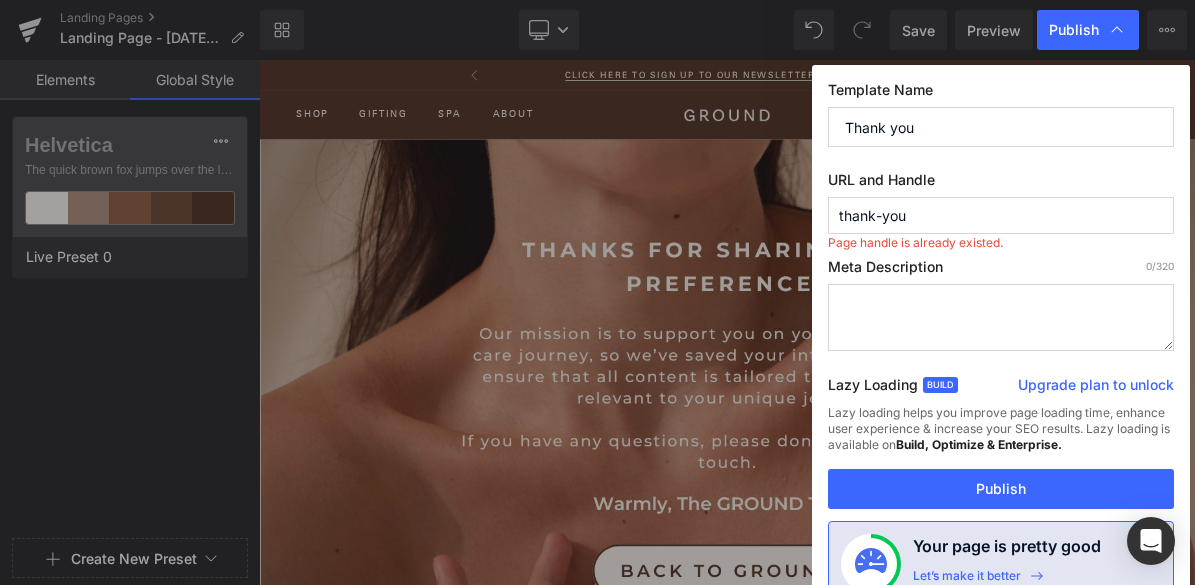 click on "thank-you" at bounding box center (1001, 215) 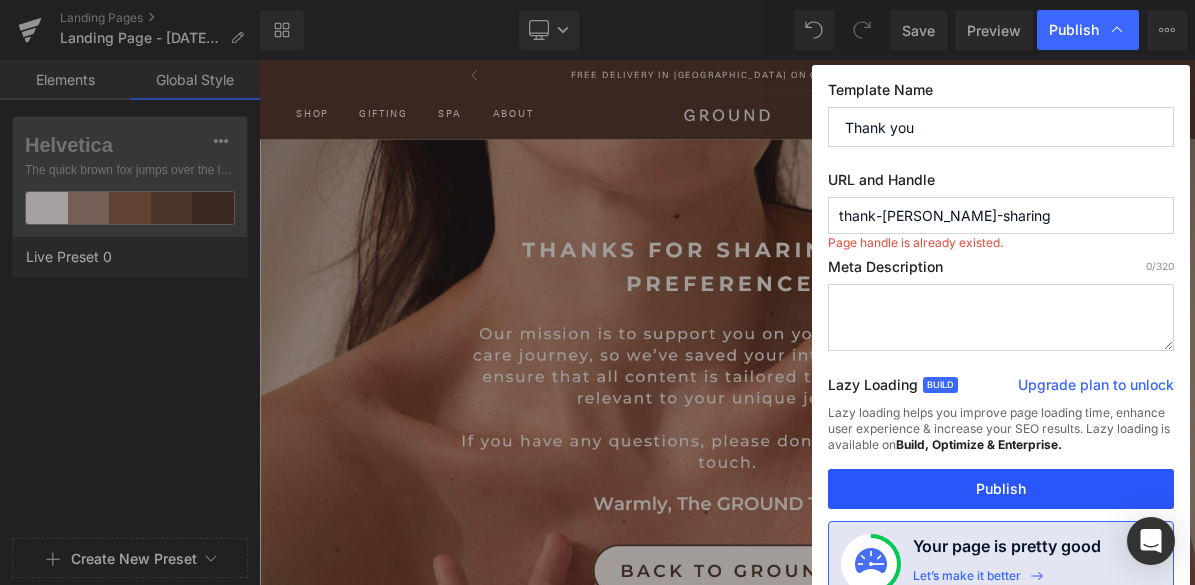 type on "thank-[PERSON_NAME]-sharing" 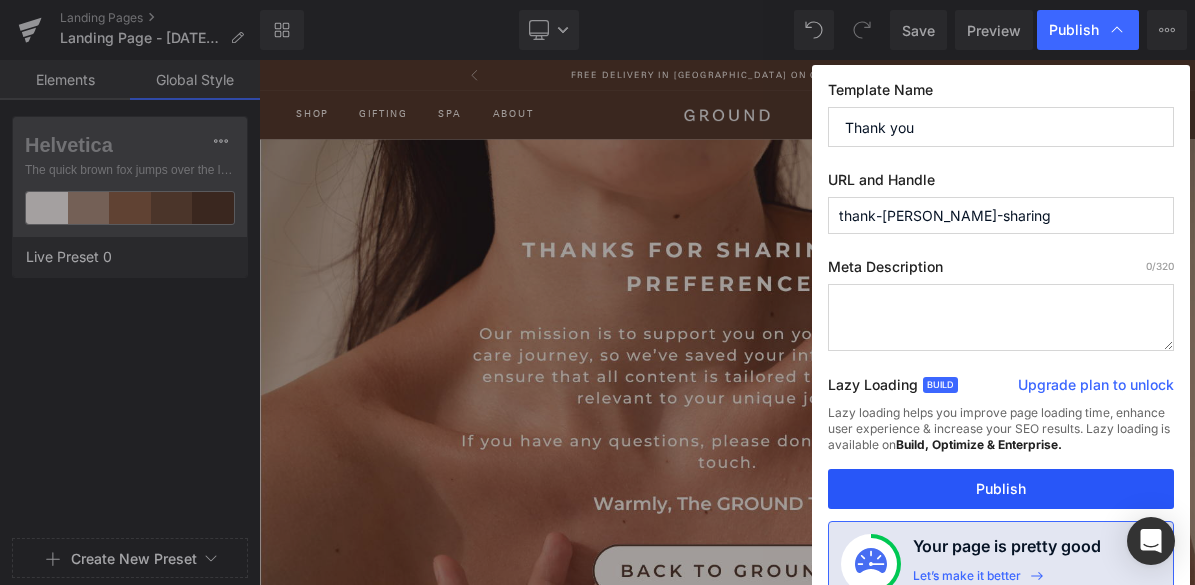 click on "Publish" at bounding box center (1001, 489) 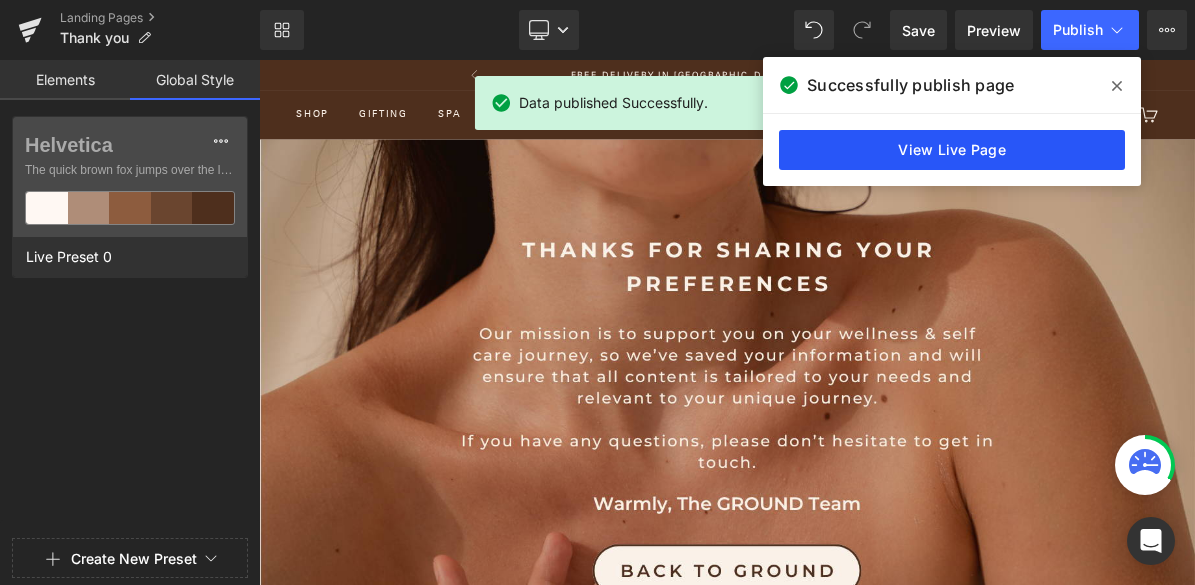 click on "View Live Page" at bounding box center [952, 150] 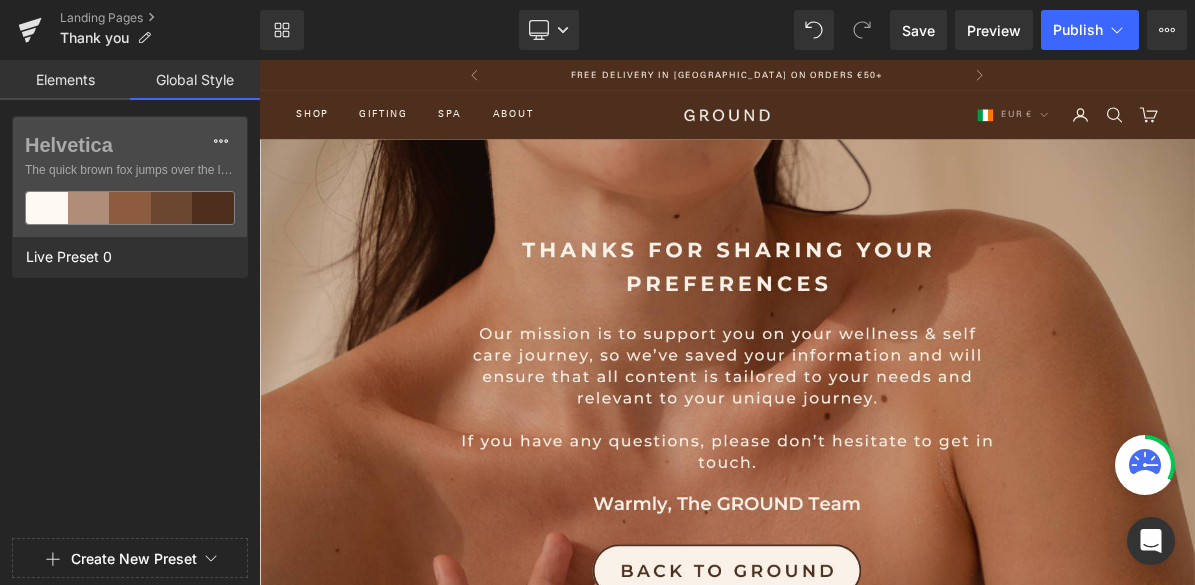 click on "Free Delivery in [GEOGRAPHIC_DATA] on orders €50+ CLICK HERE TO SIGN UP TO OUR NEWSLETTER FOR 15% OFF" at bounding box center [864, 80] 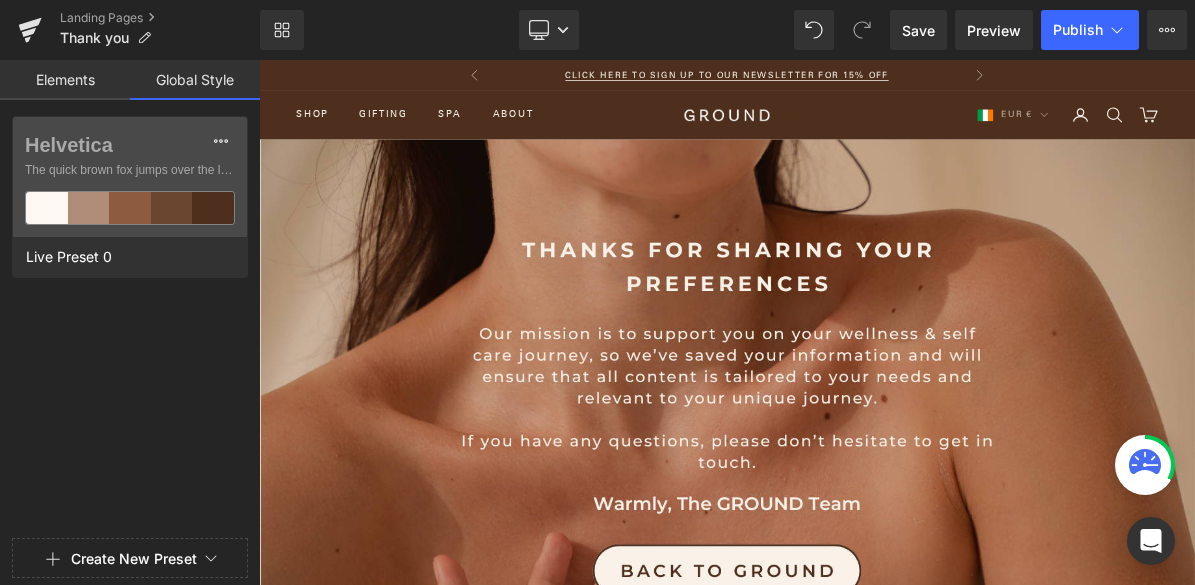click on "Elements" at bounding box center (65, 80) 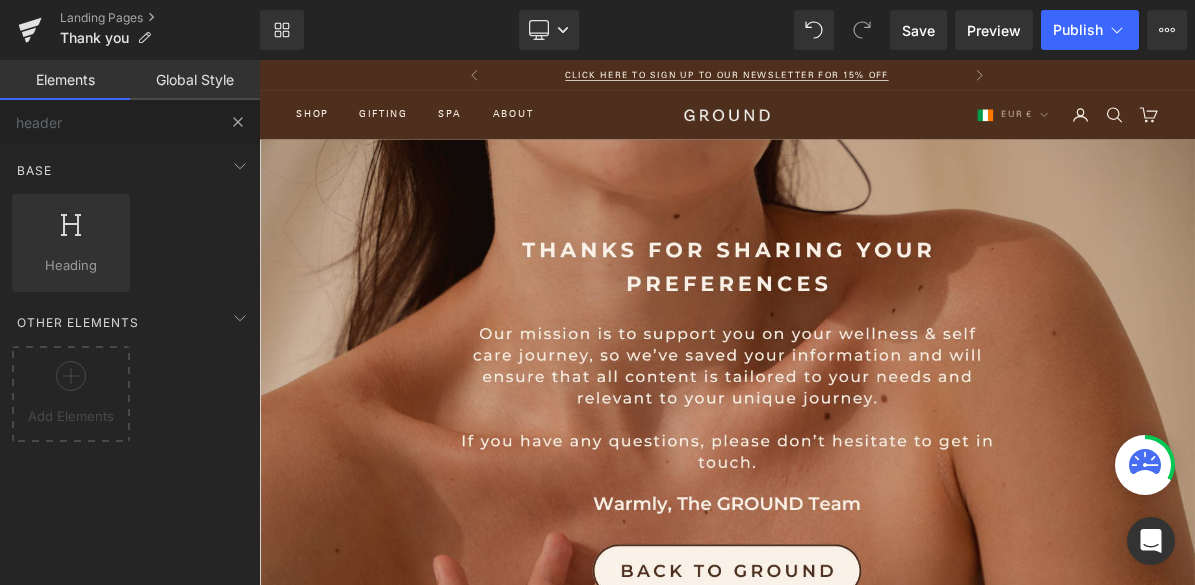 drag, startPoint x: 88, startPoint y: 83, endPoint x: 162, endPoint y: 109, distance: 78.434685 